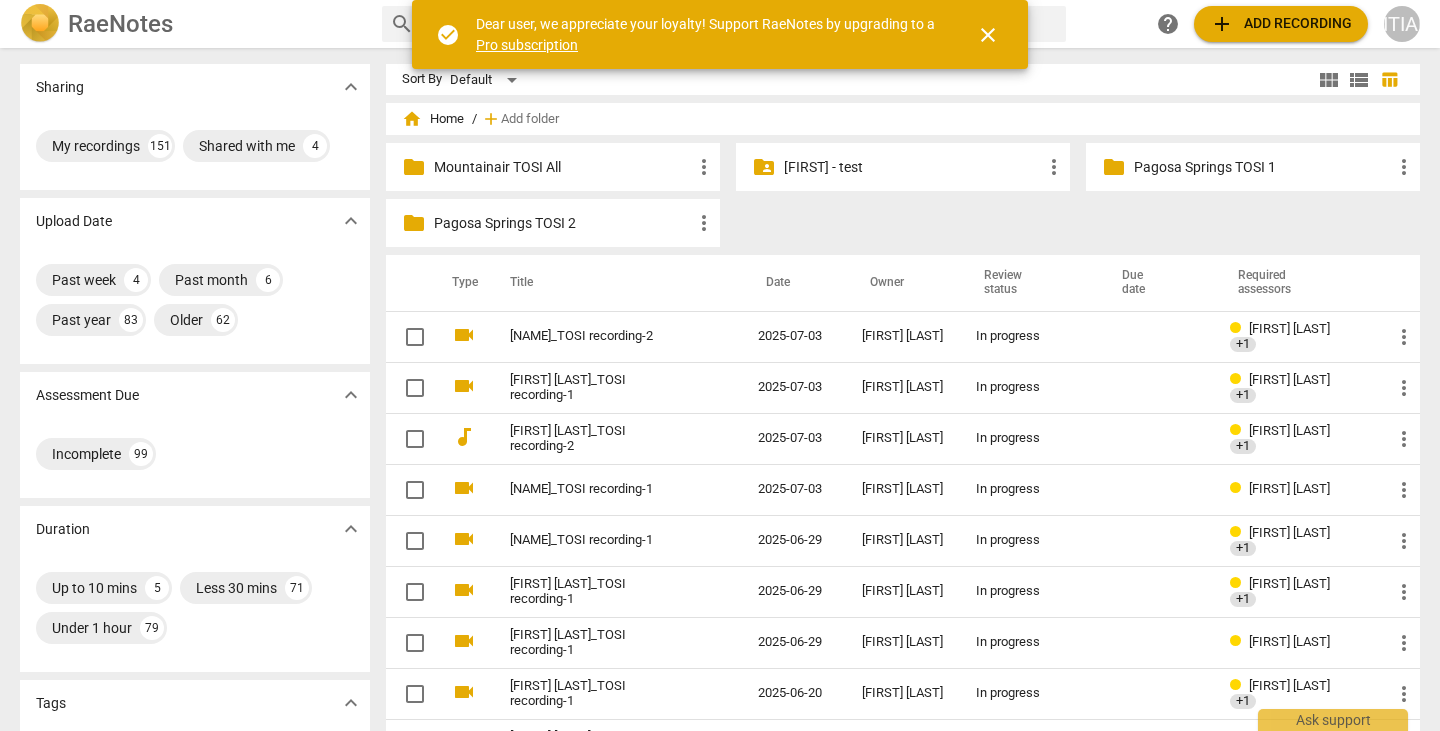 scroll, scrollTop: 0, scrollLeft: 0, axis: both 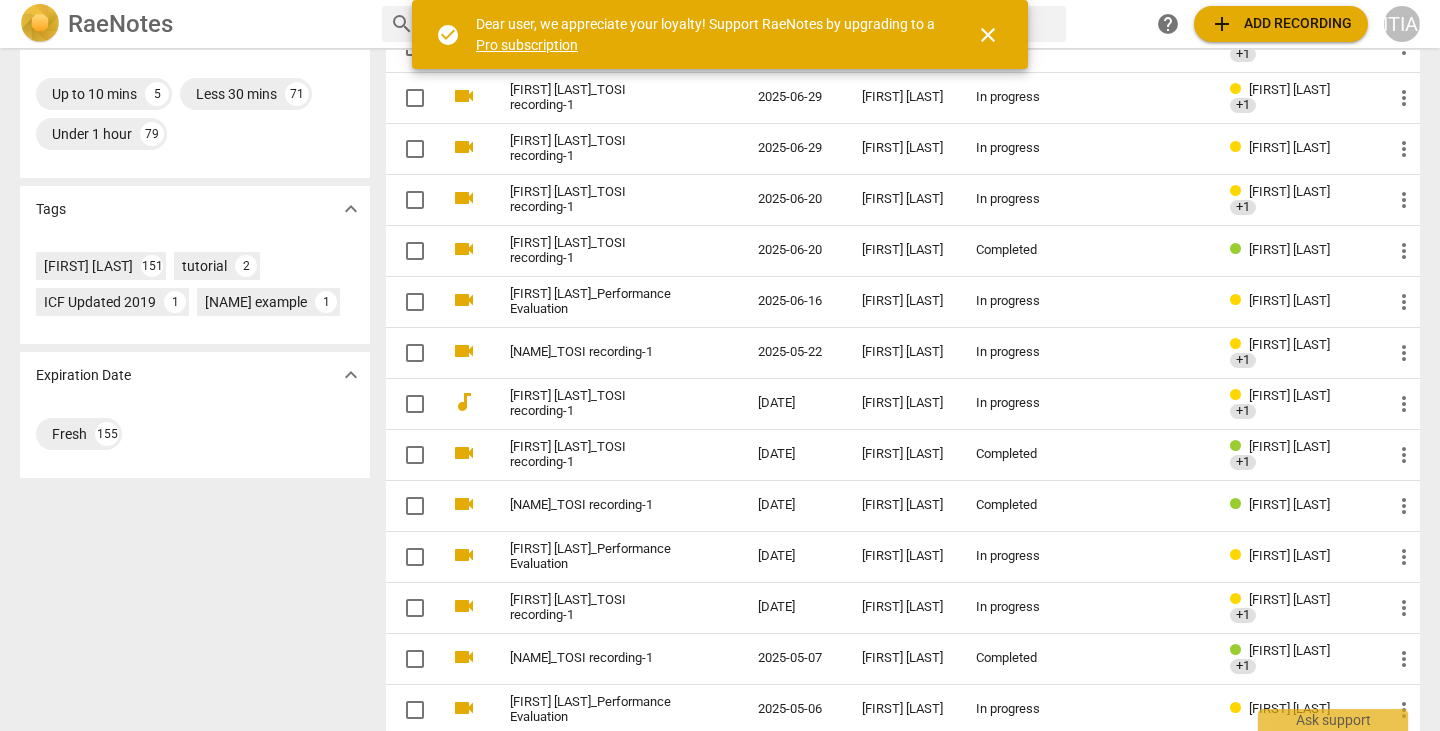 click on "add   Add recording" at bounding box center [1281, 24] 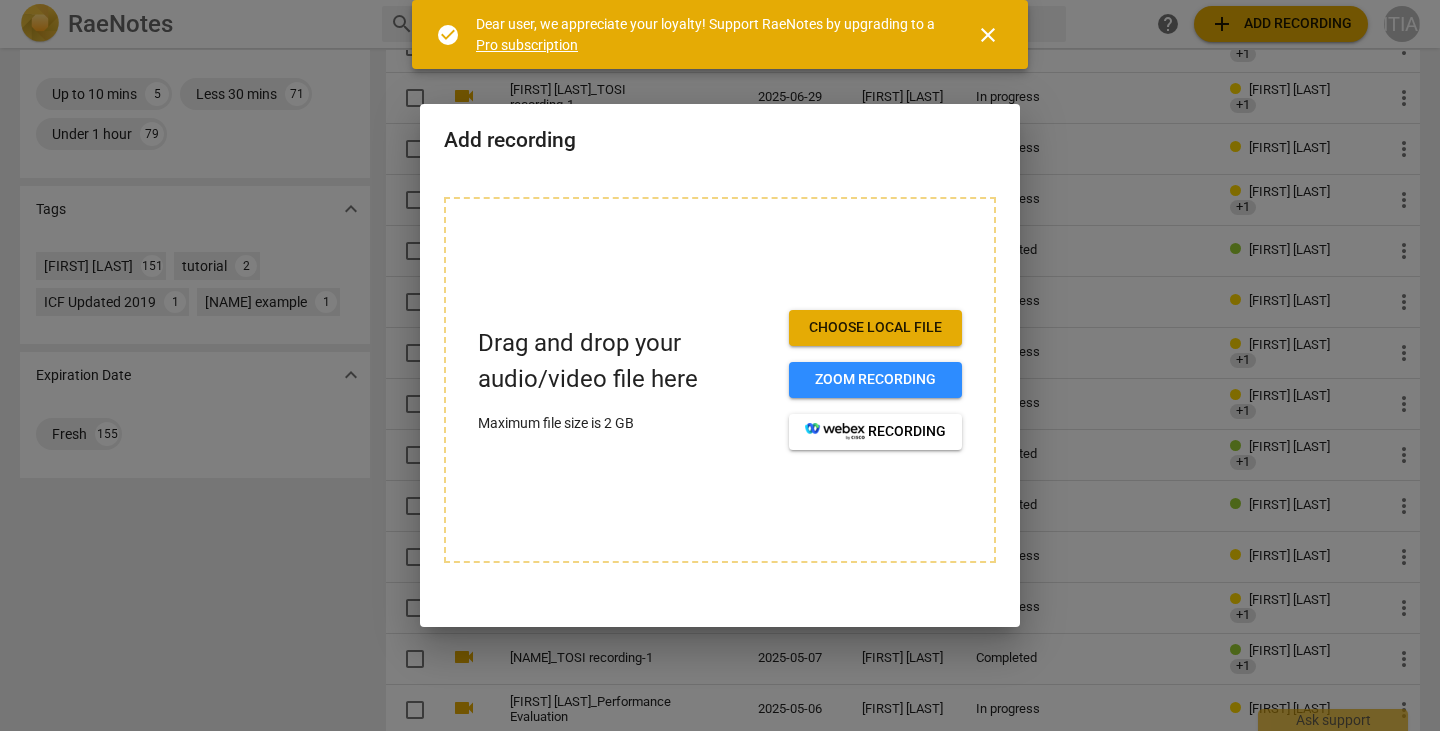 scroll, scrollTop: 94, scrollLeft: 0, axis: vertical 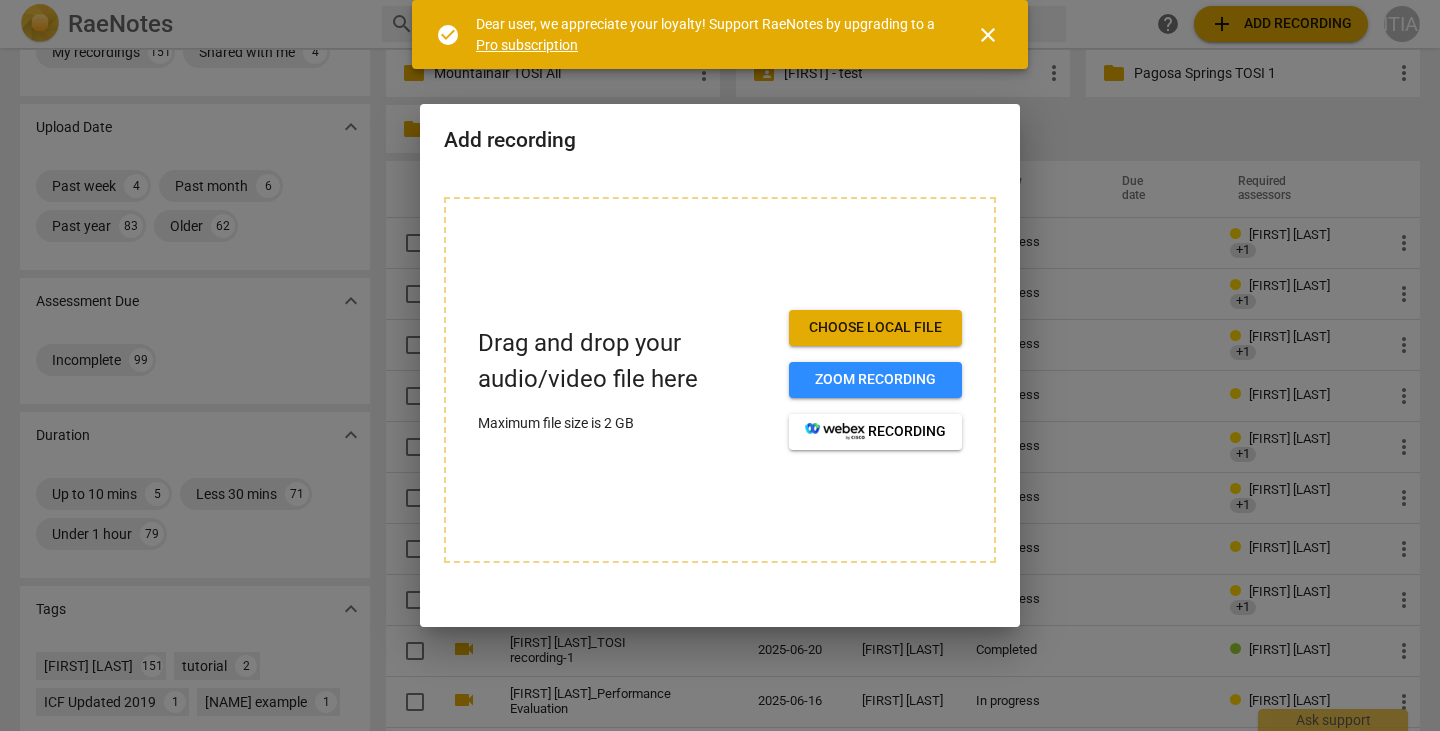 click on "Choose local file" at bounding box center [875, 328] 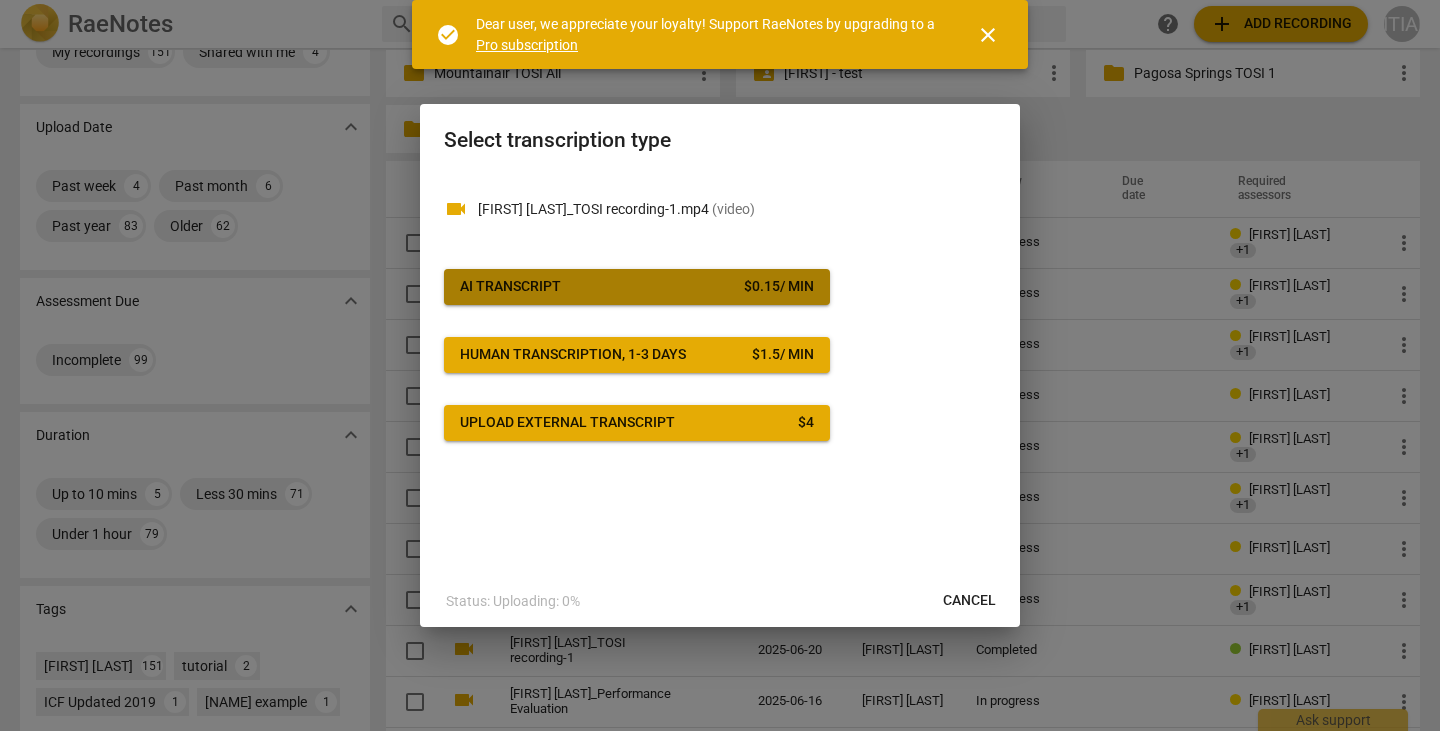 click on "$ 0.15  / min" at bounding box center [779, 287] 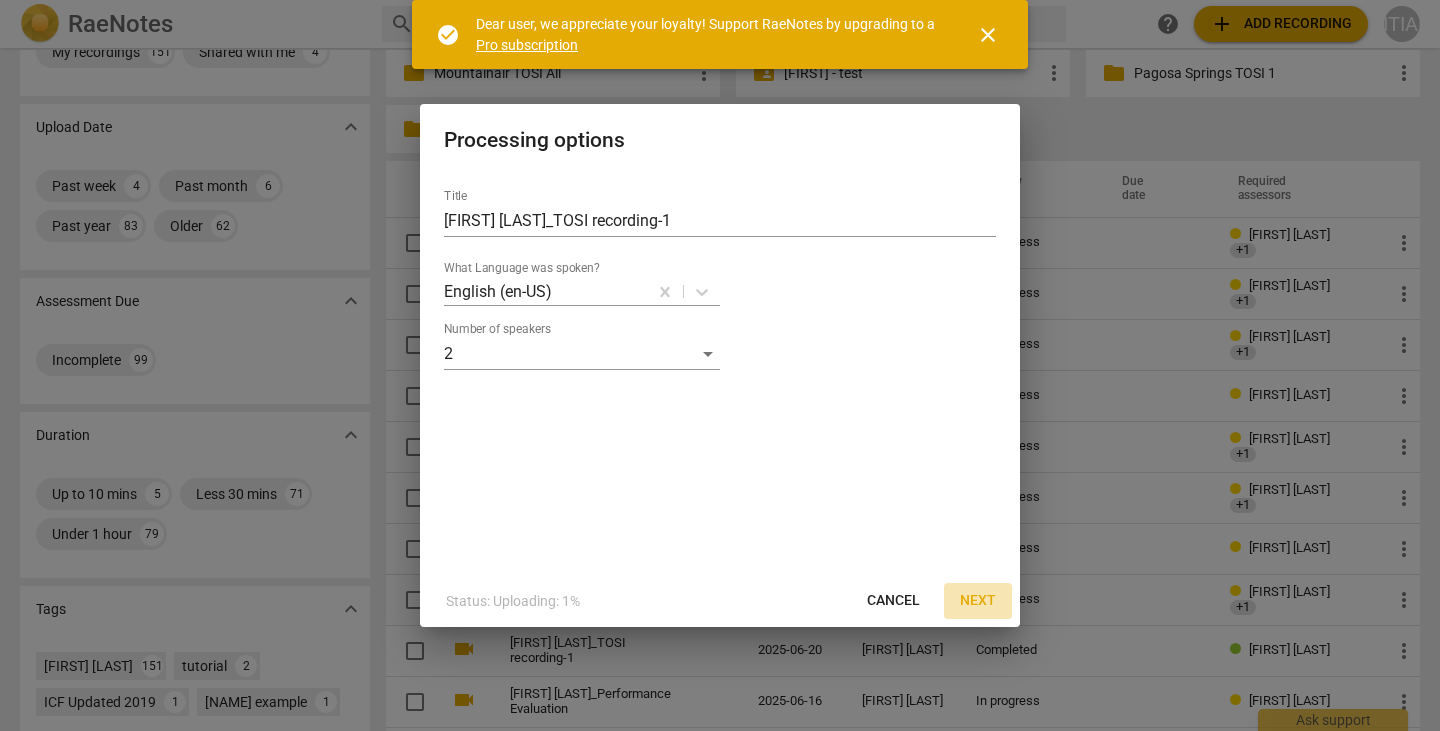 click on "Next" at bounding box center [978, 601] 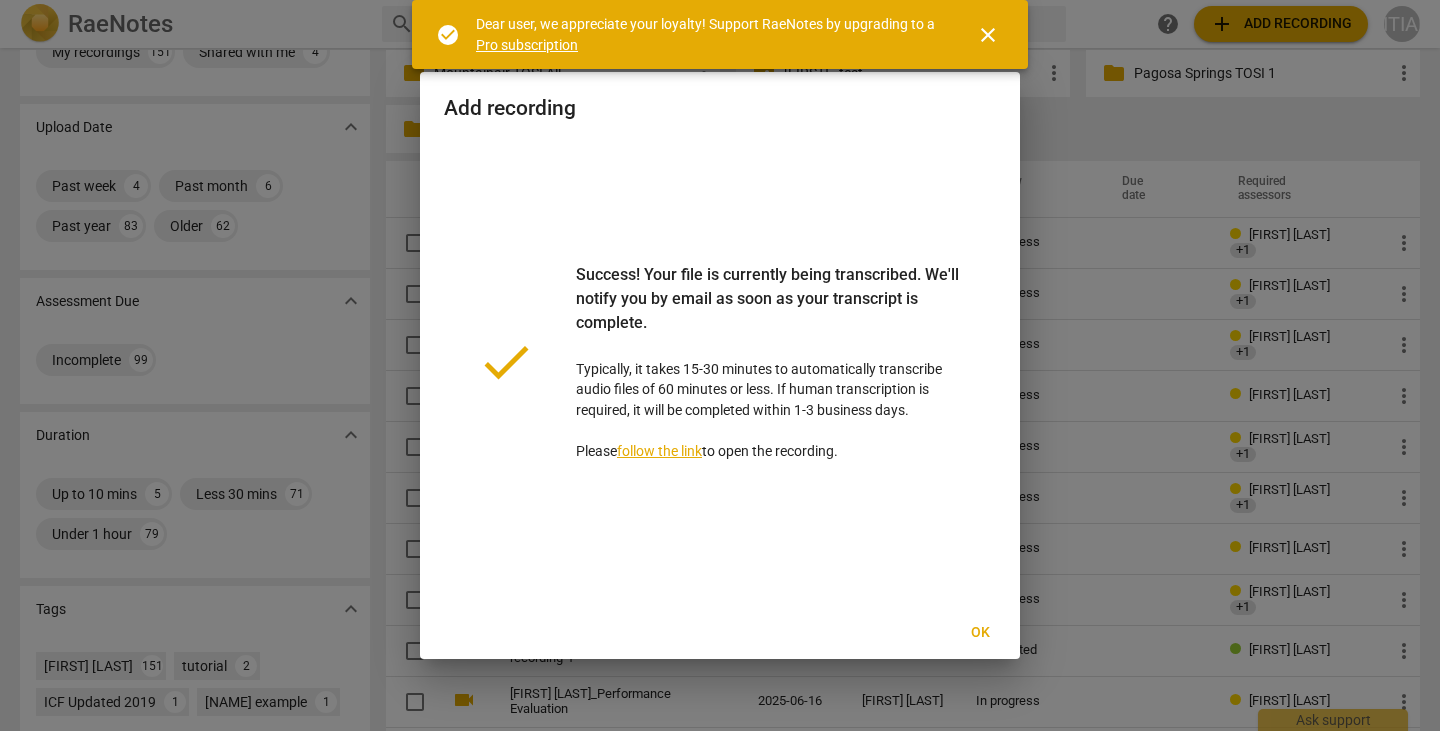 click on "Ok" at bounding box center (980, 633) 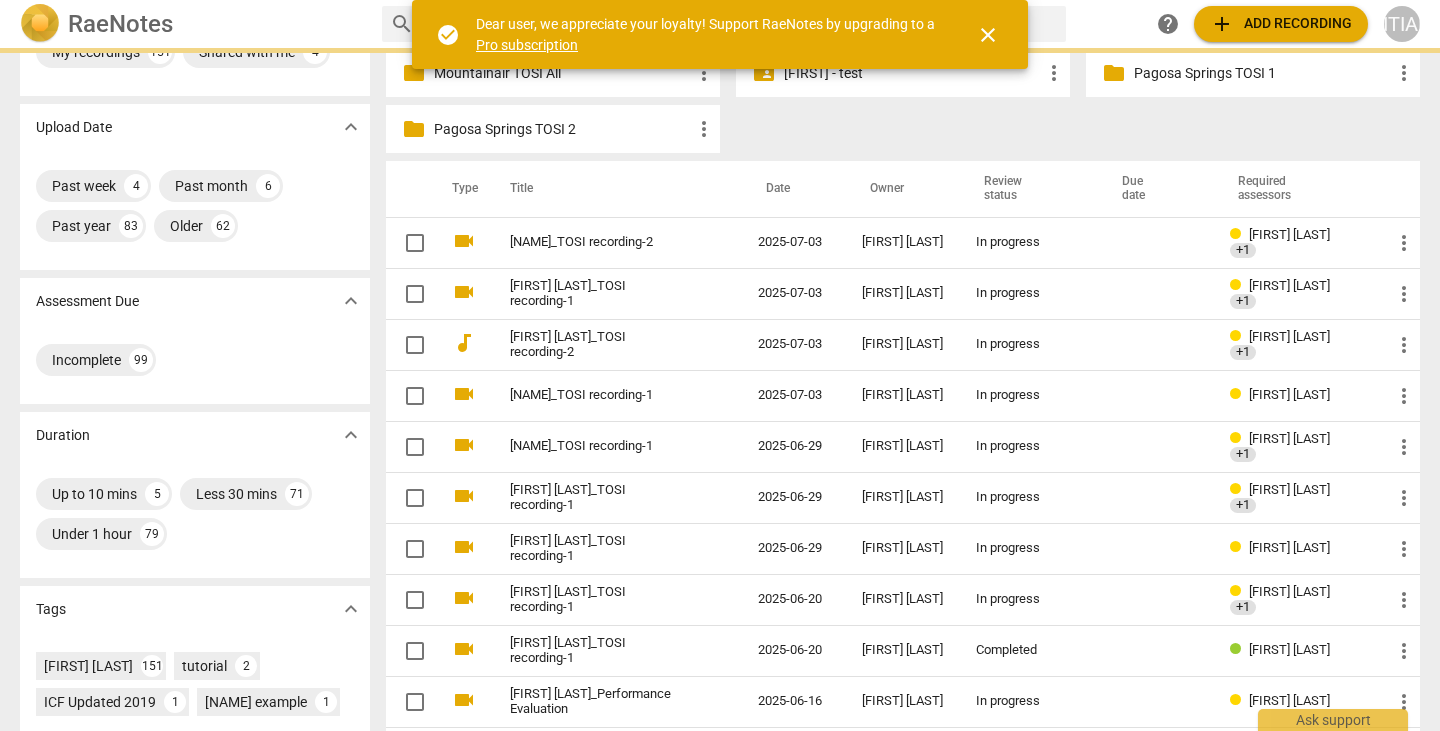 scroll, scrollTop: 0, scrollLeft: 0, axis: both 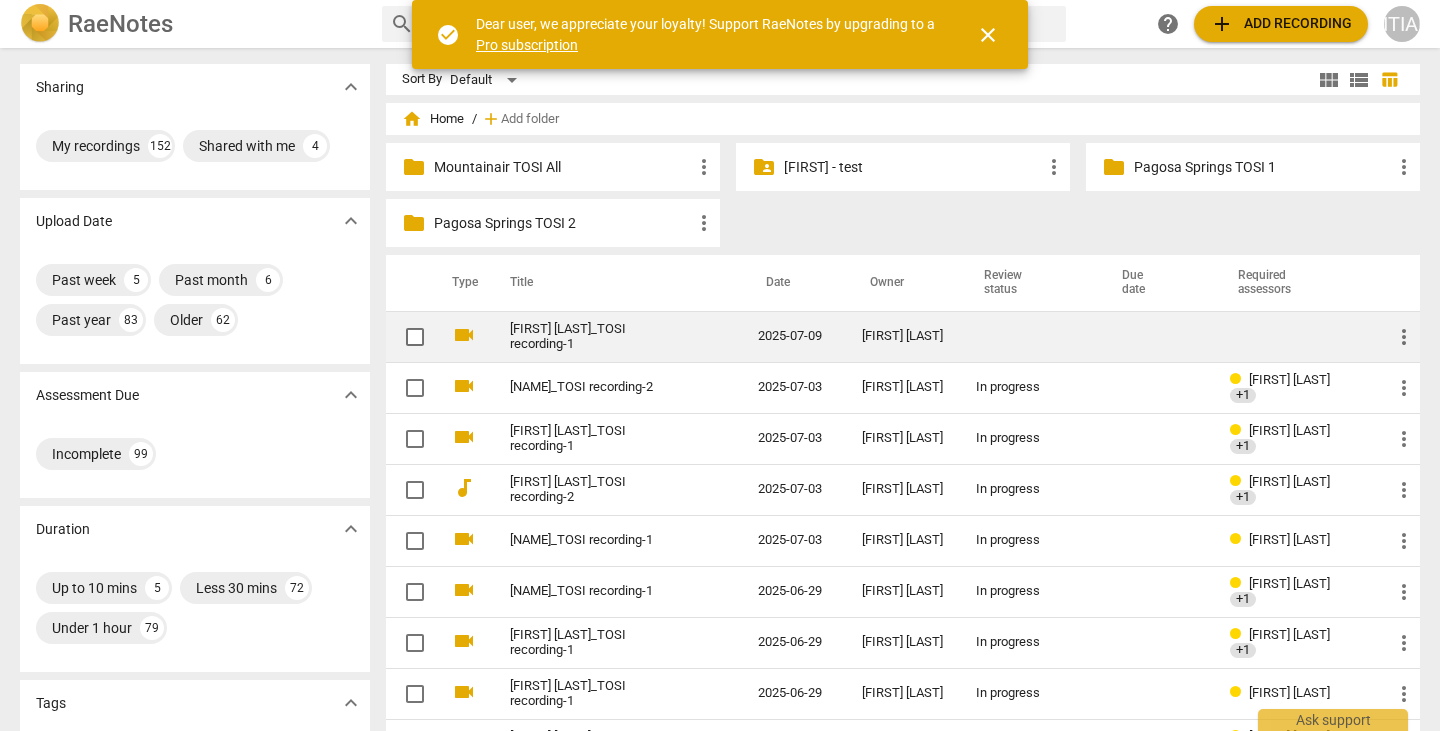 click on "[FIRST] [LAST]_TOSI recording-1" at bounding box center (598, 337) 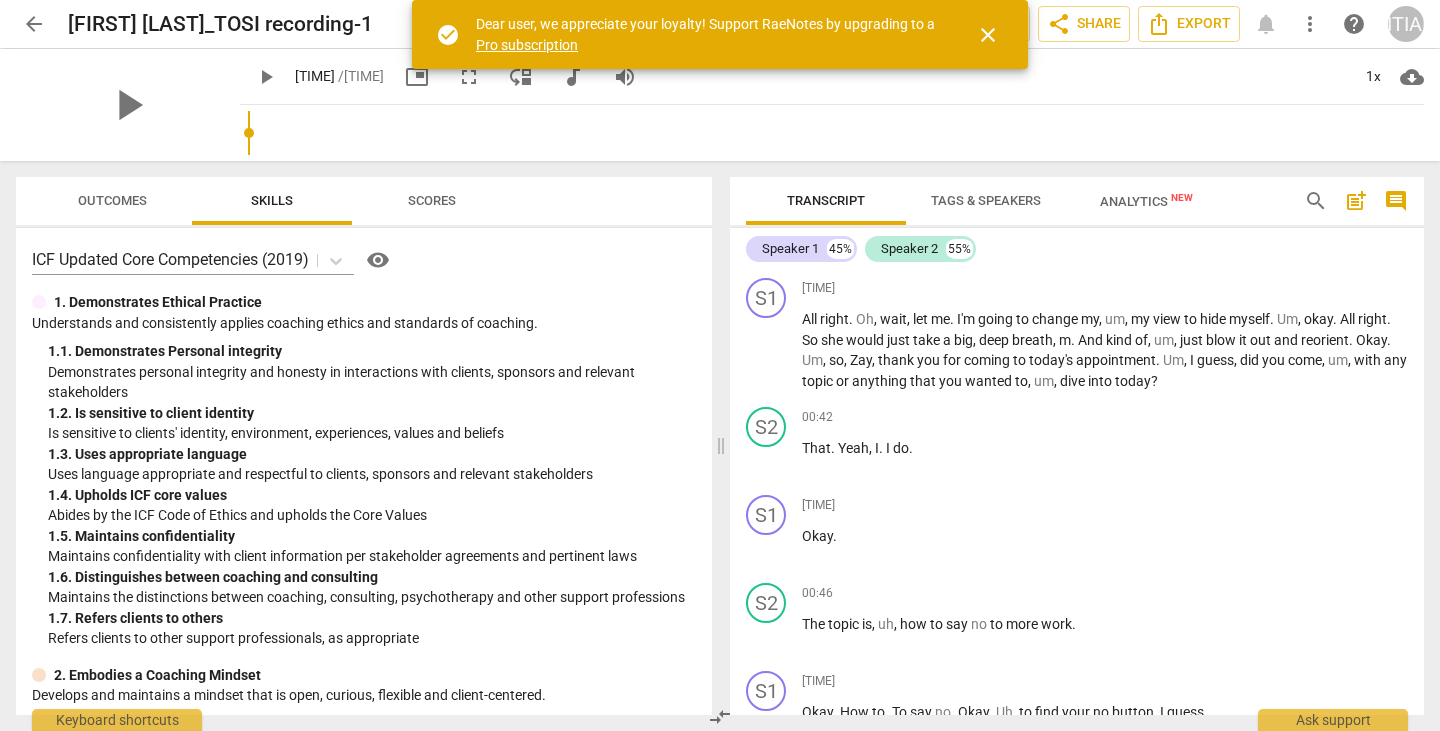 click on "close" at bounding box center [988, 35] 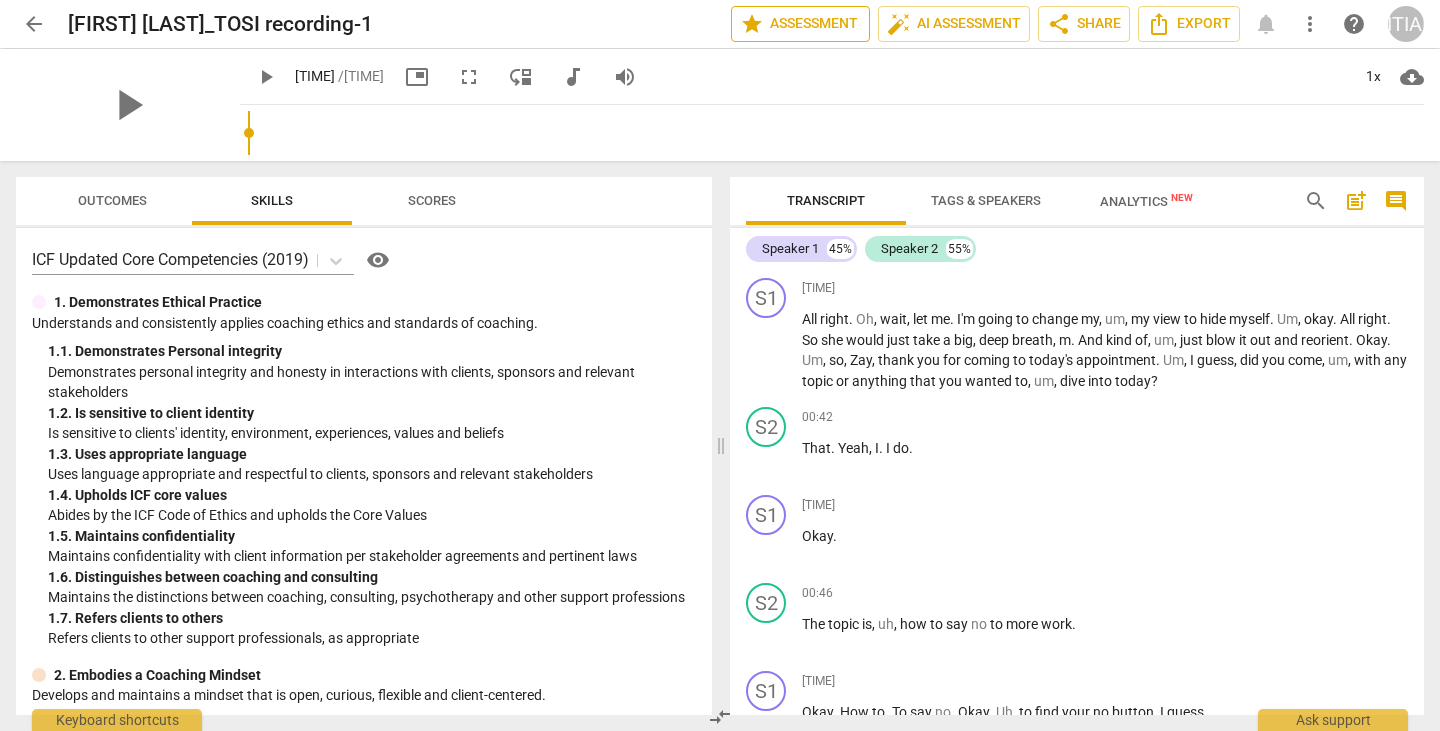 click on "star    Assessment" at bounding box center (800, 24) 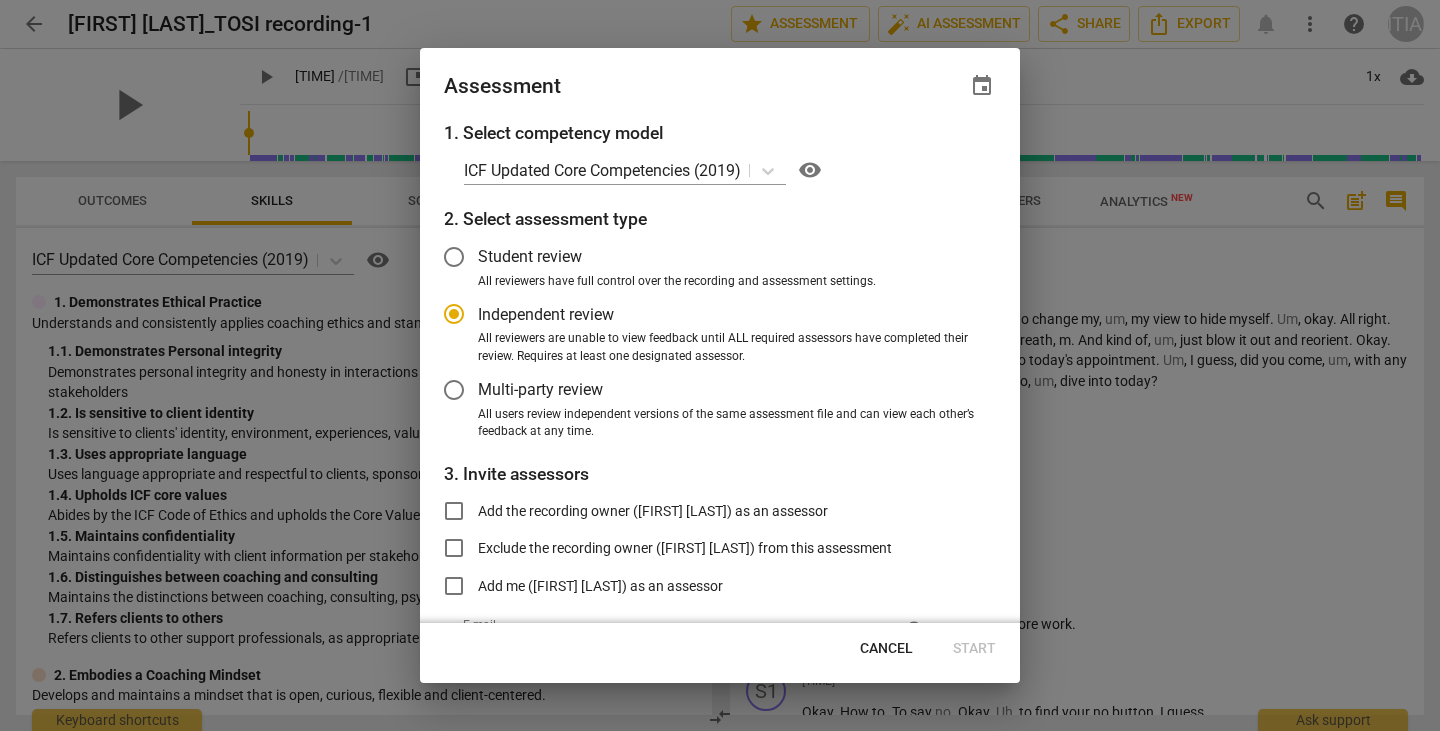 click on "Multi-party review" at bounding box center (530, 256) 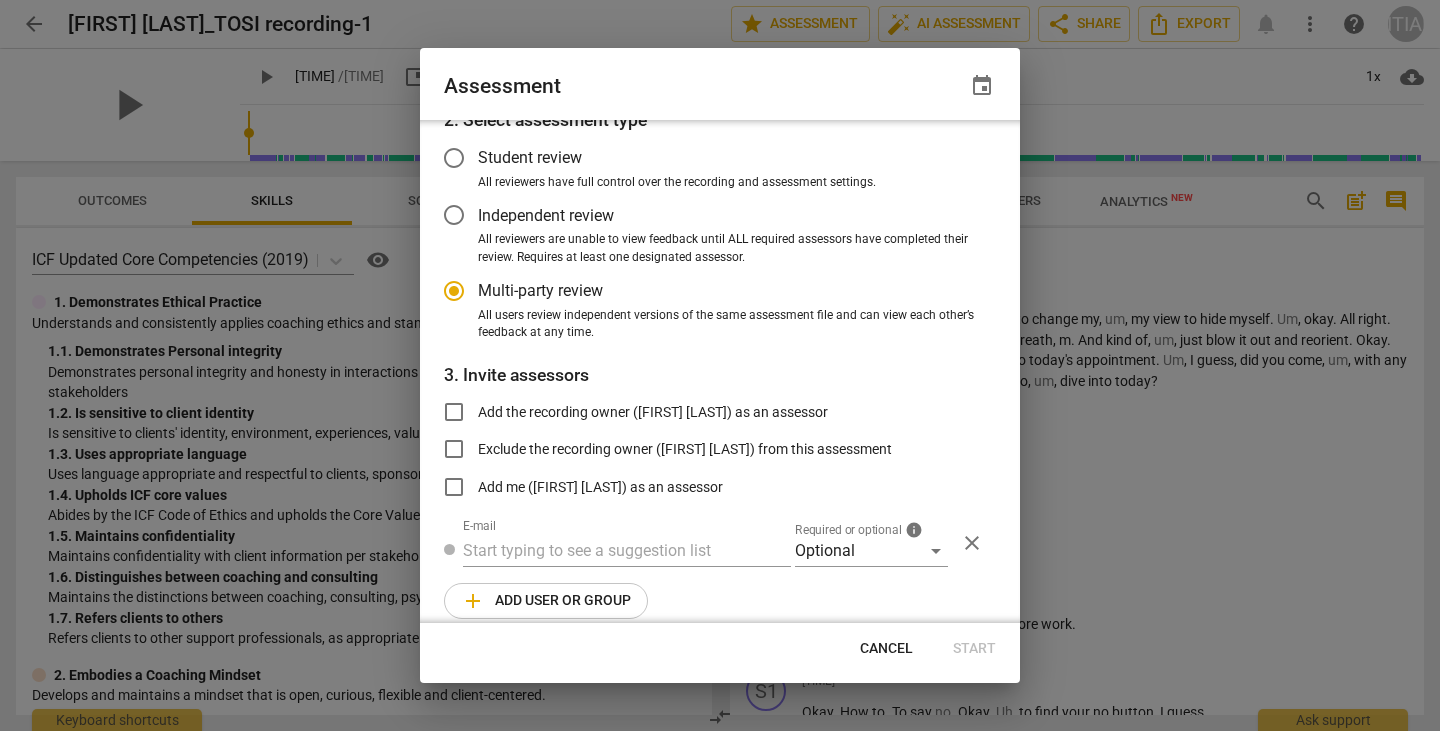 scroll, scrollTop: 118, scrollLeft: 0, axis: vertical 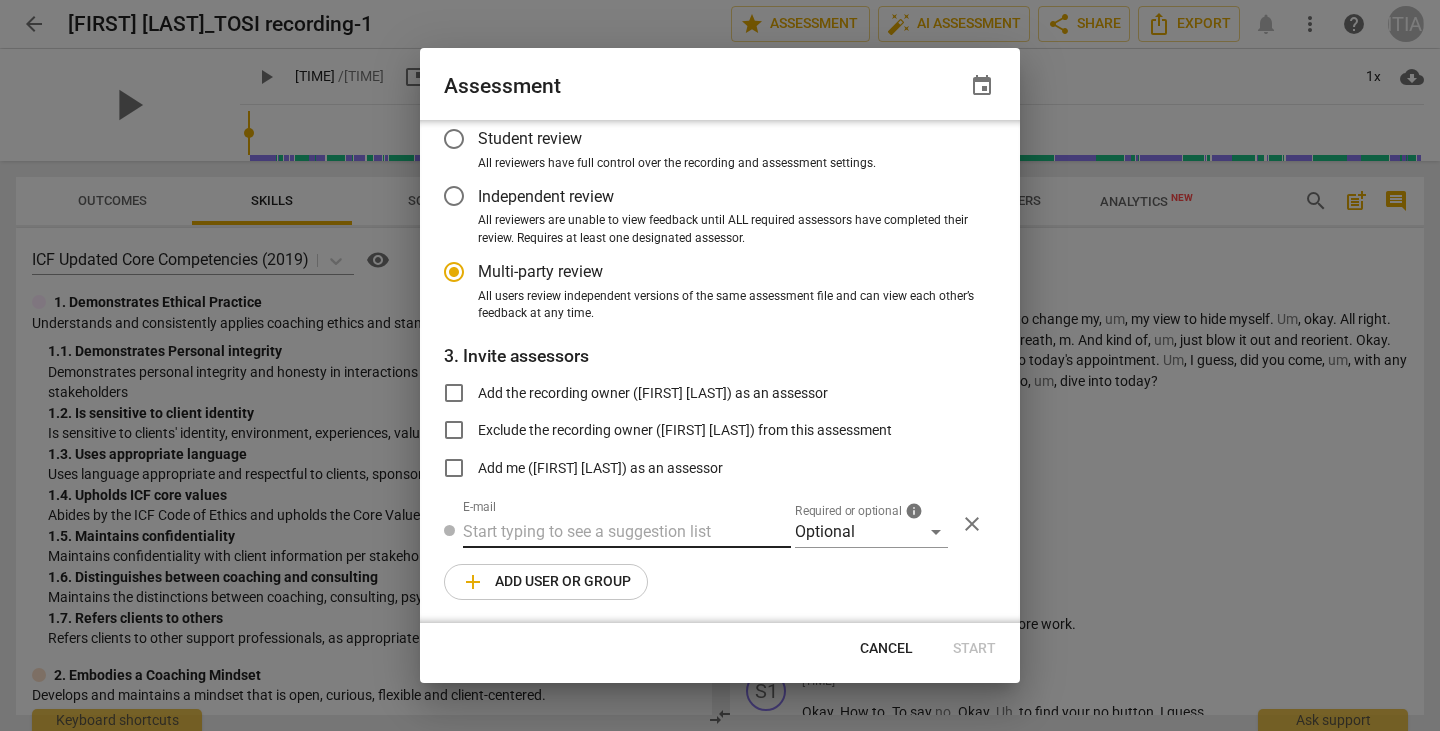 click at bounding box center [627, 532] 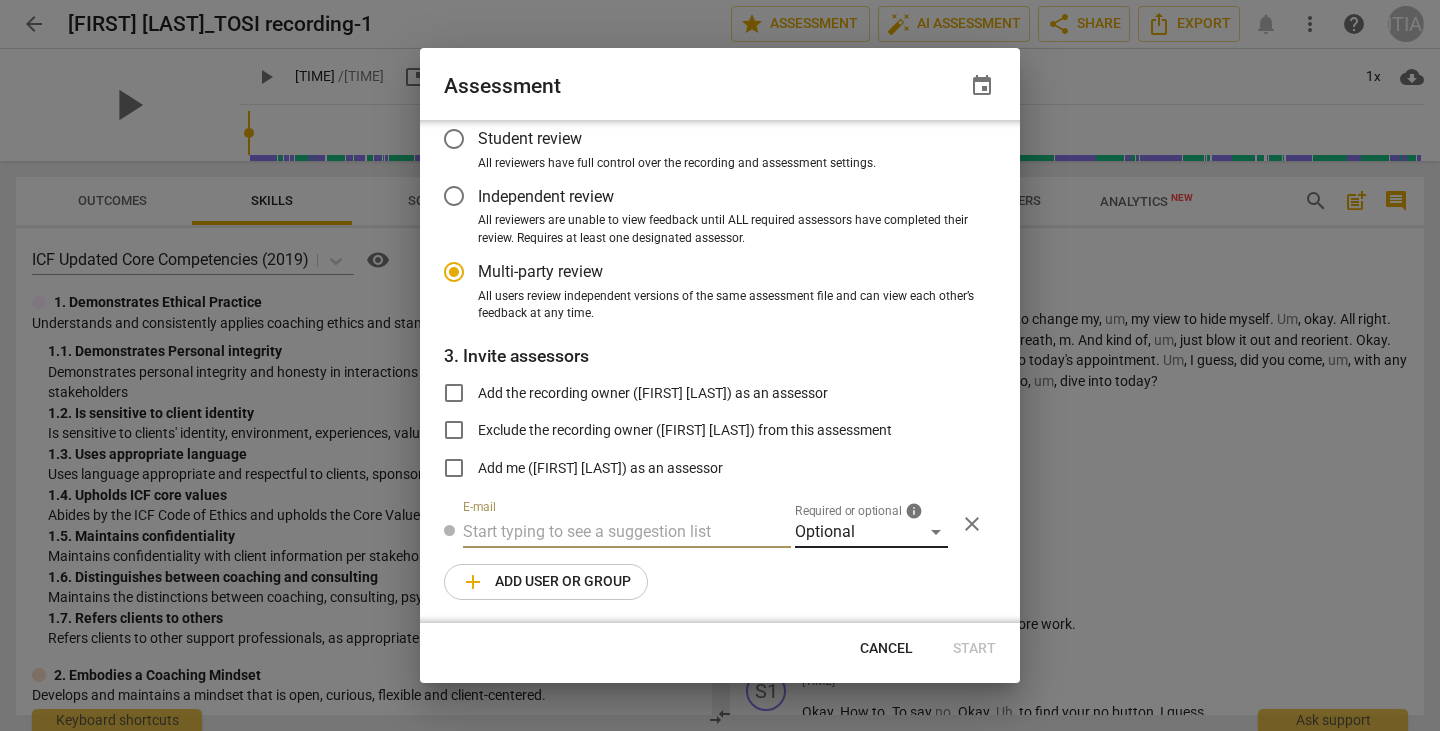 paste on "[EMAIL]" 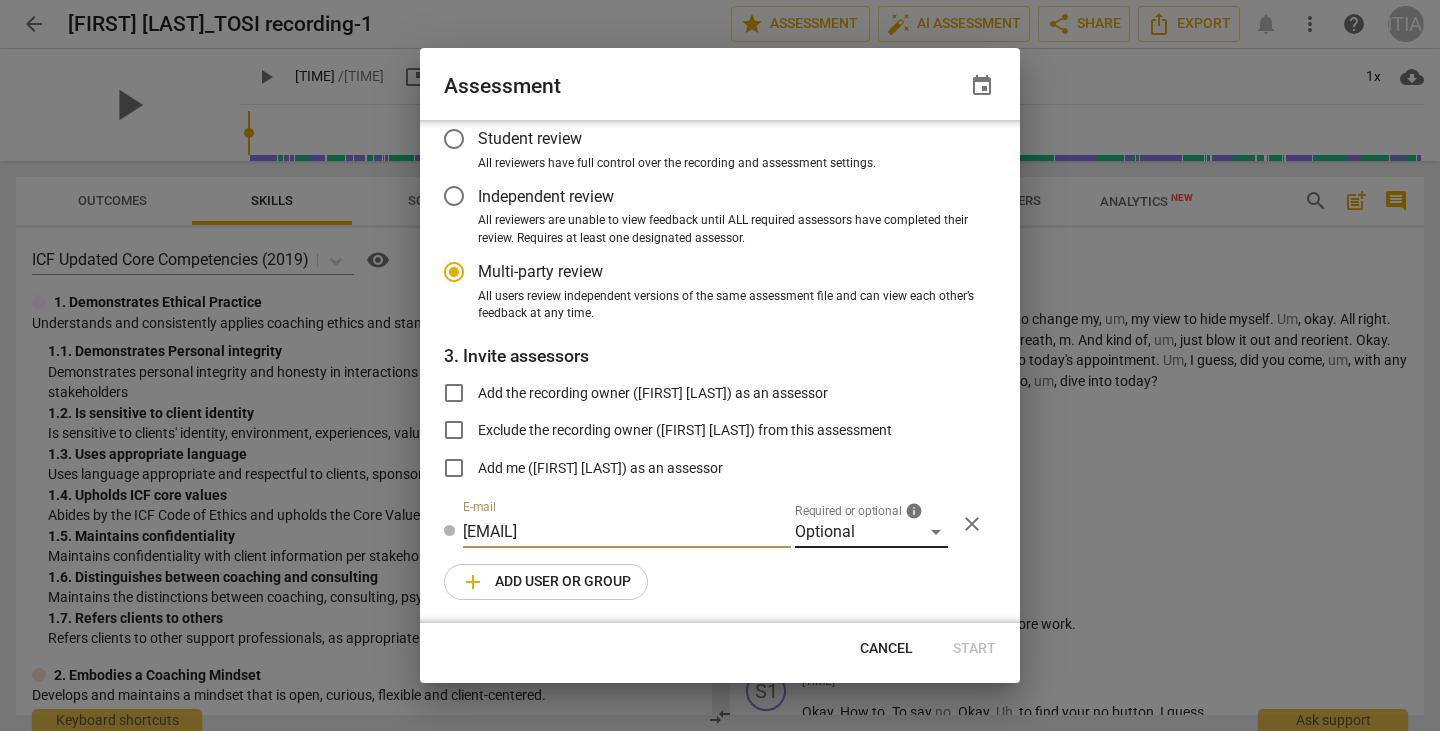 type on "[EMAIL]" 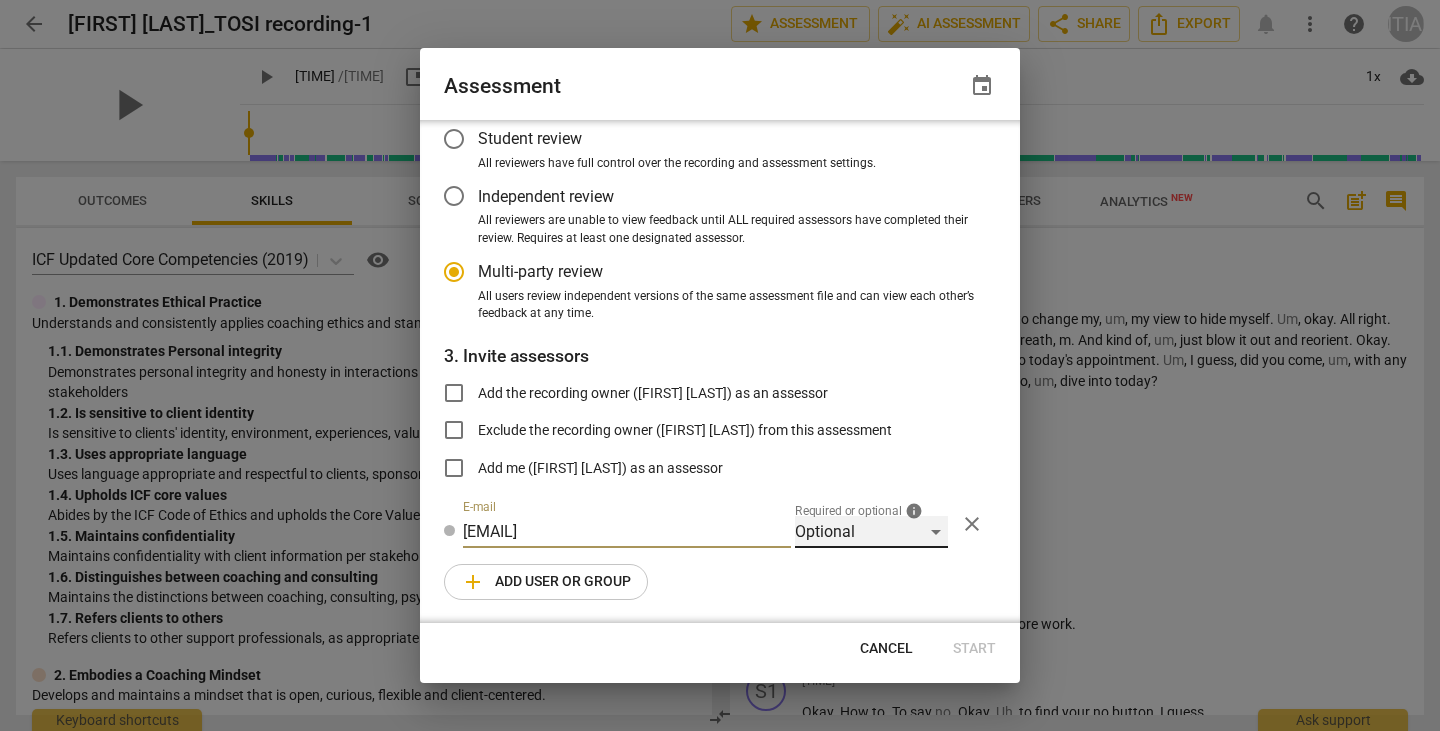click on "Optional" at bounding box center [871, 532] 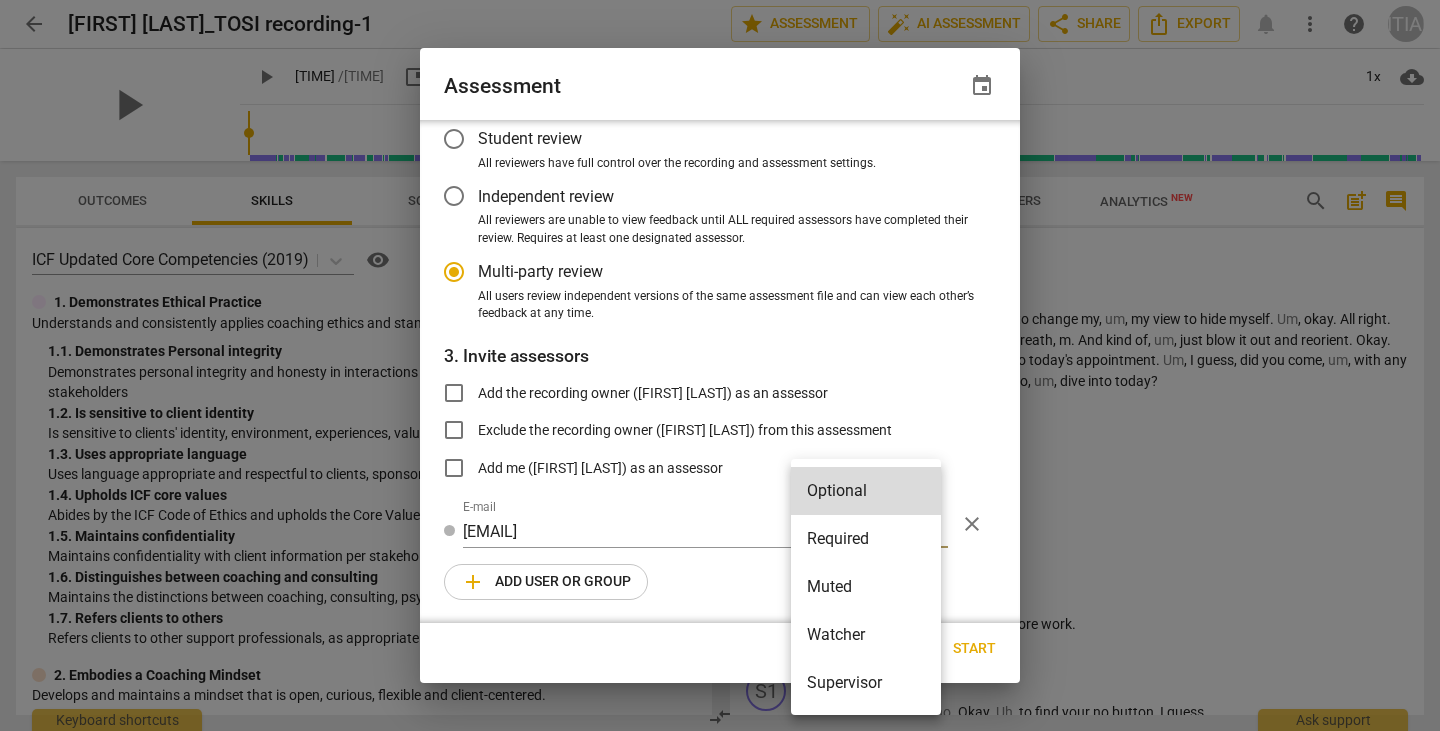 click on "Required" at bounding box center (866, 539) 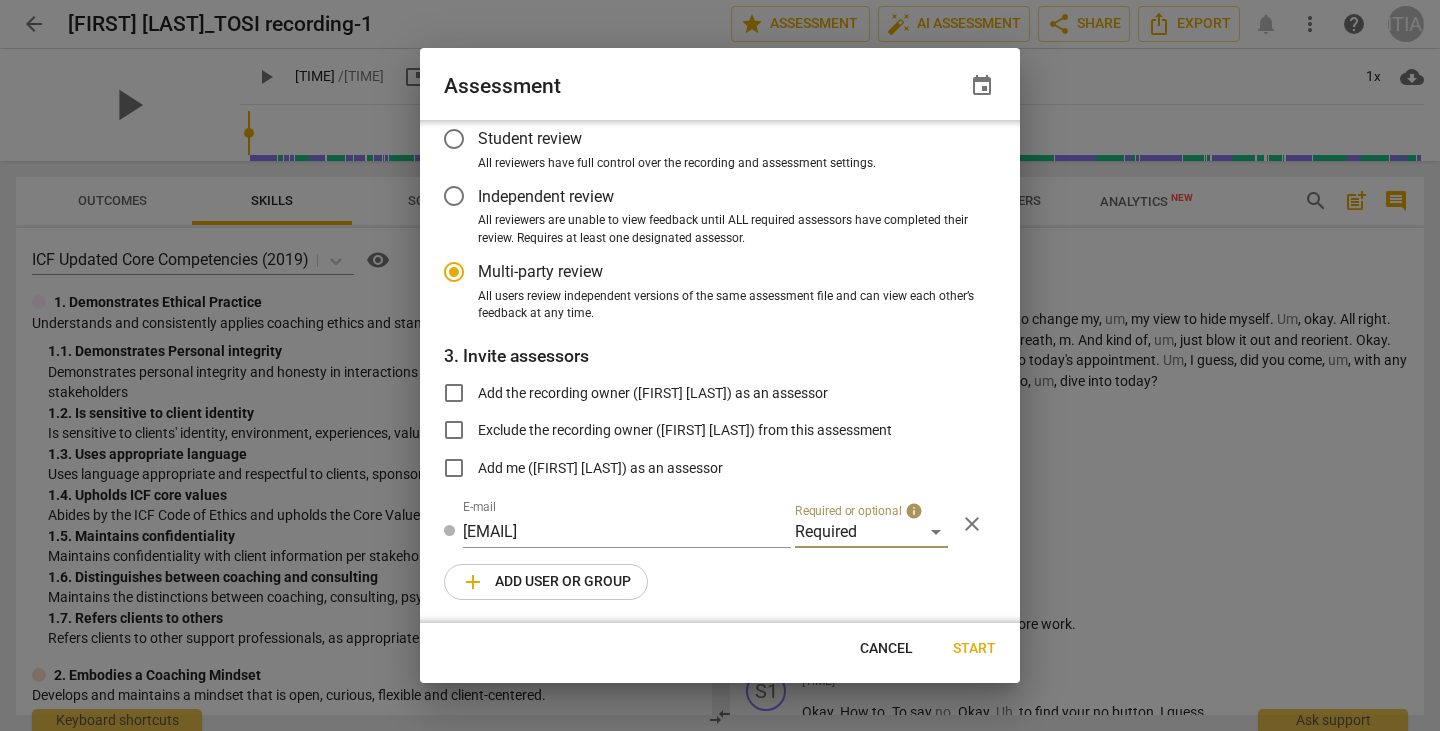 click on "add Add user or group" at bounding box center [546, 582] 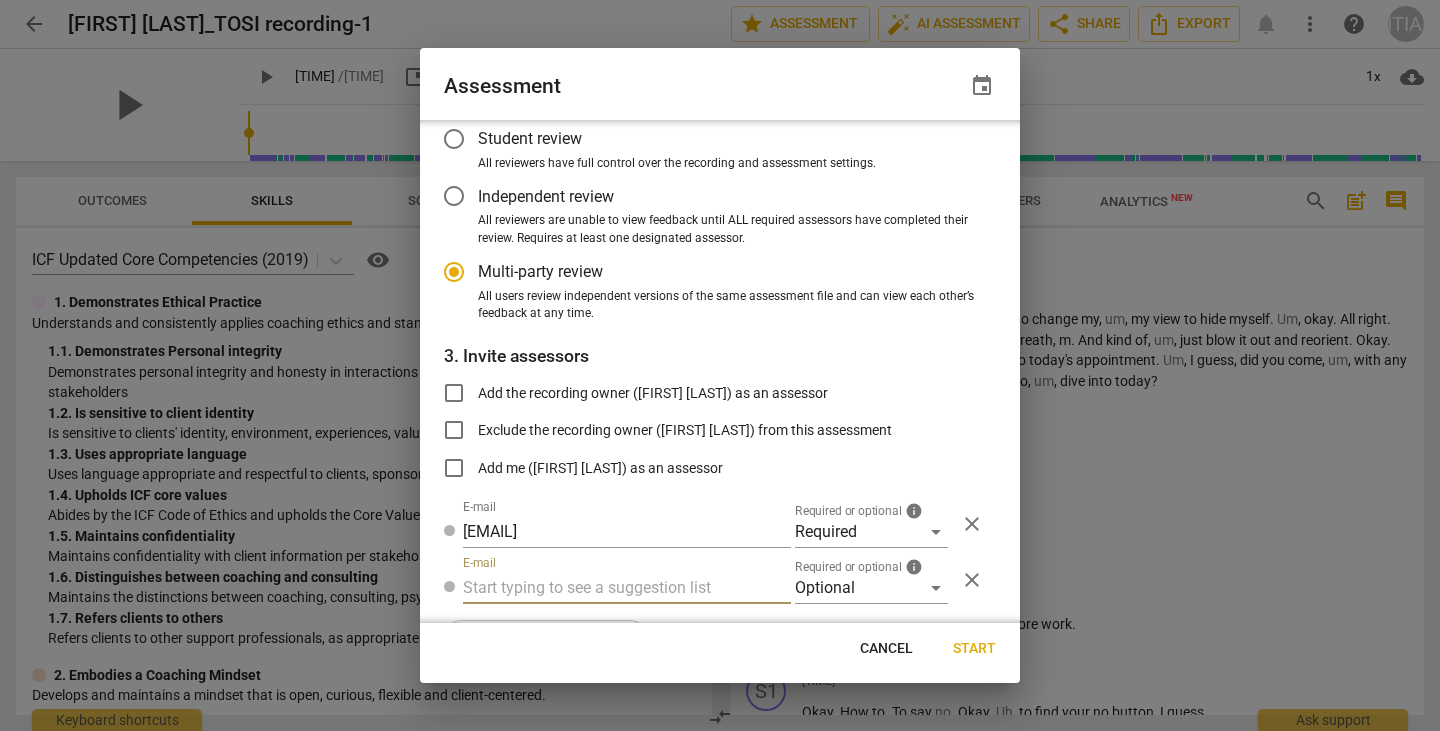 click at bounding box center (627, 588) 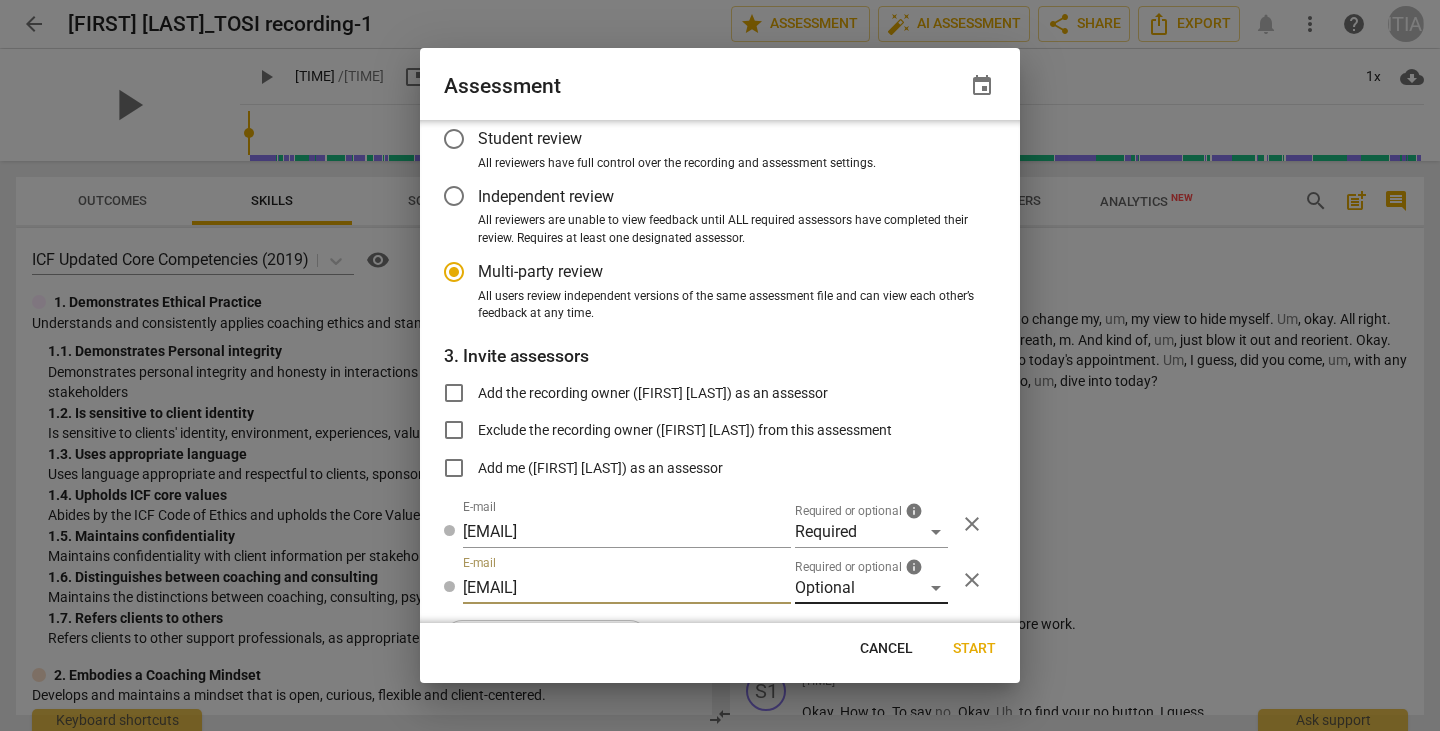 type on "[EMAIL]" 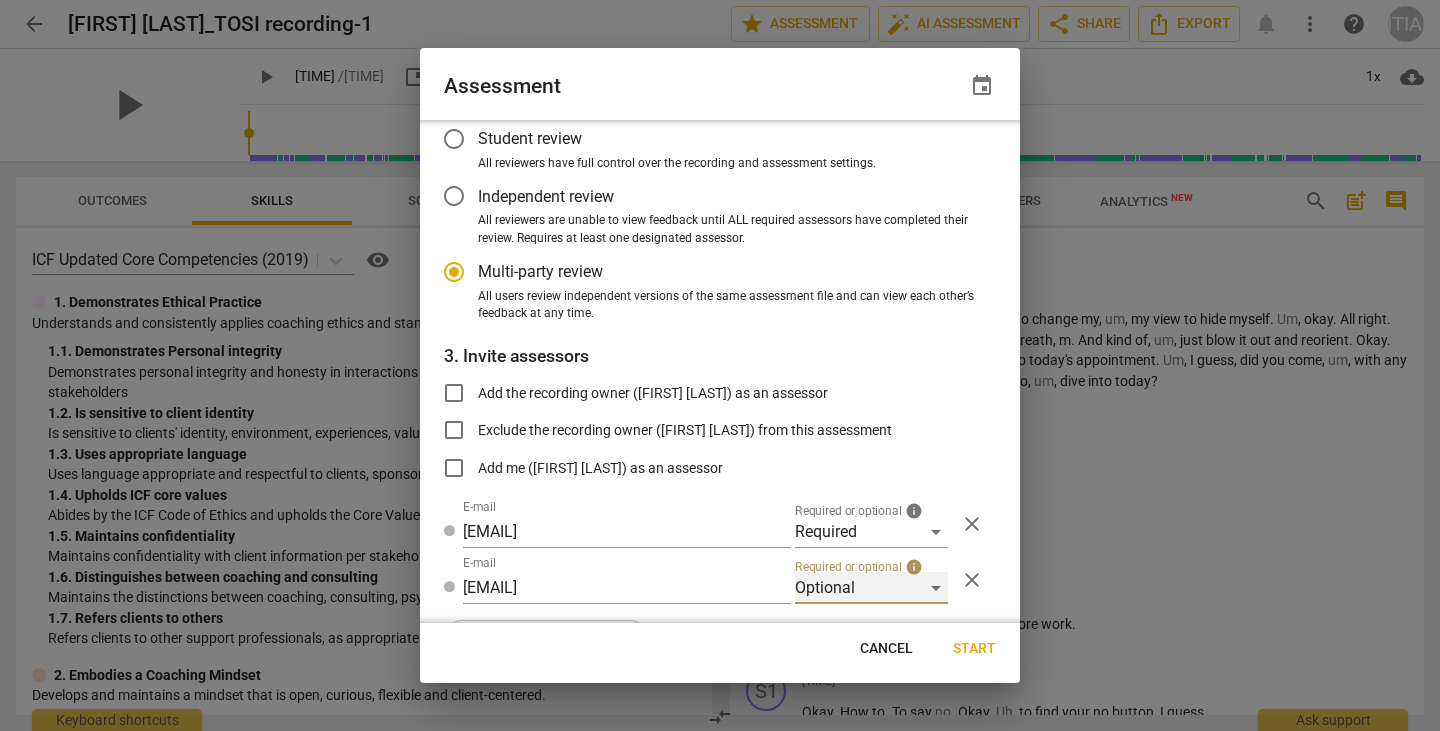 click on "Optional" at bounding box center (871, 588) 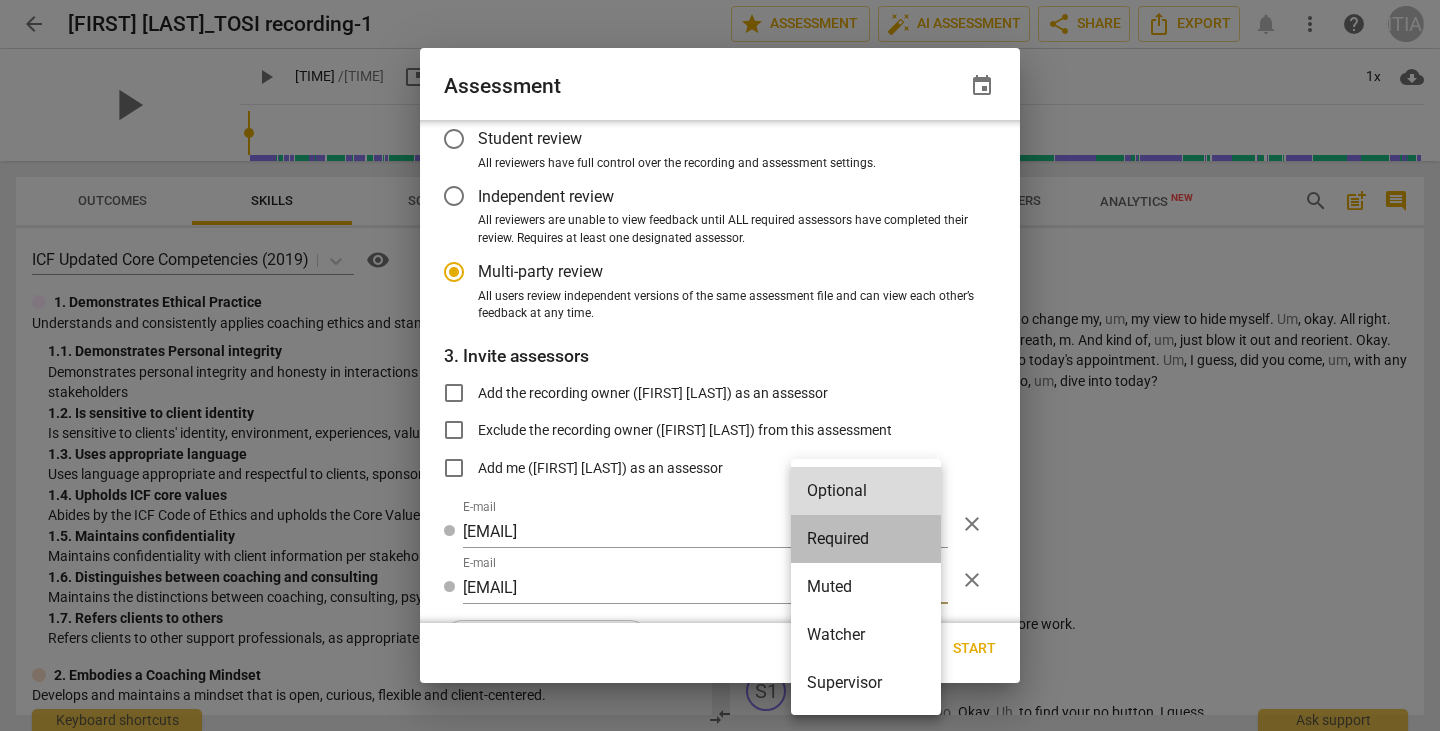 click on "Required" at bounding box center (866, 539) 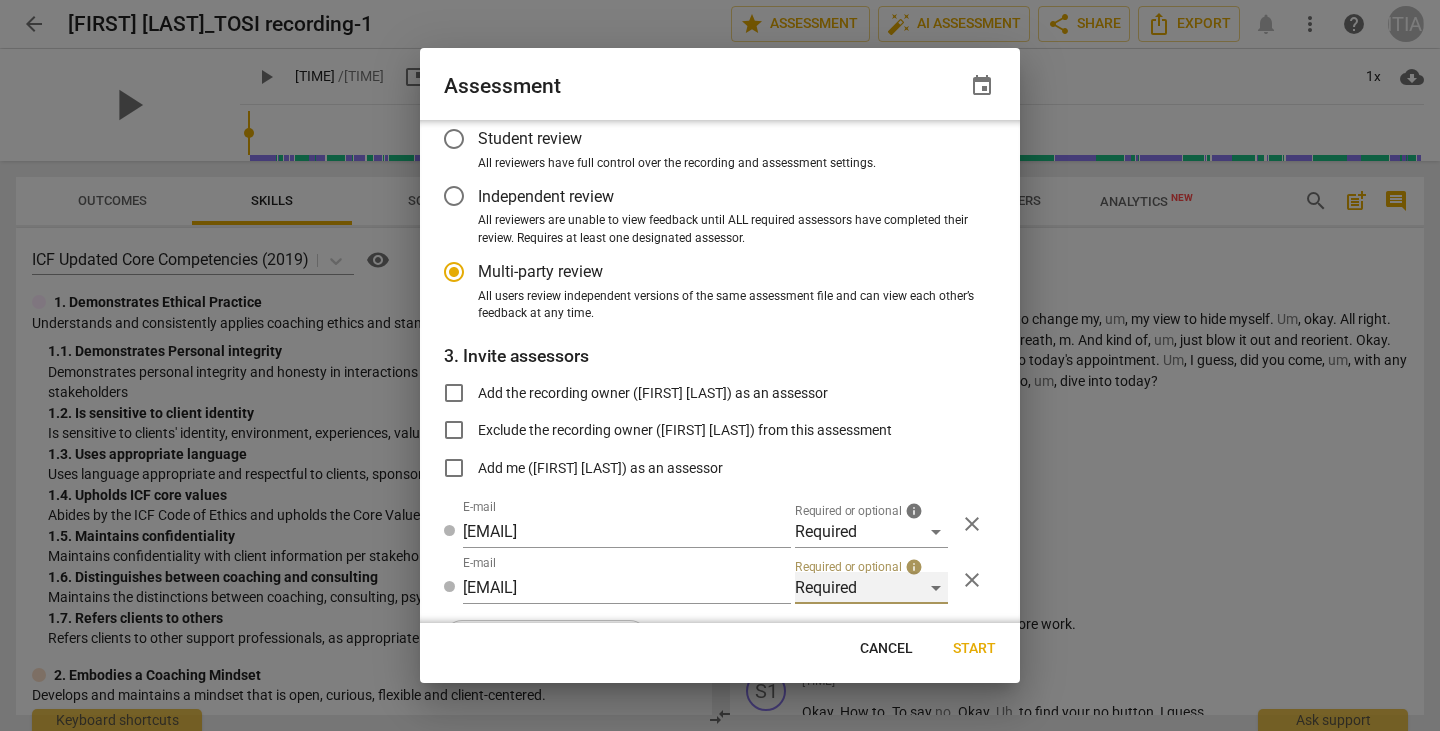 scroll, scrollTop: 174, scrollLeft: 0, axis: vertical 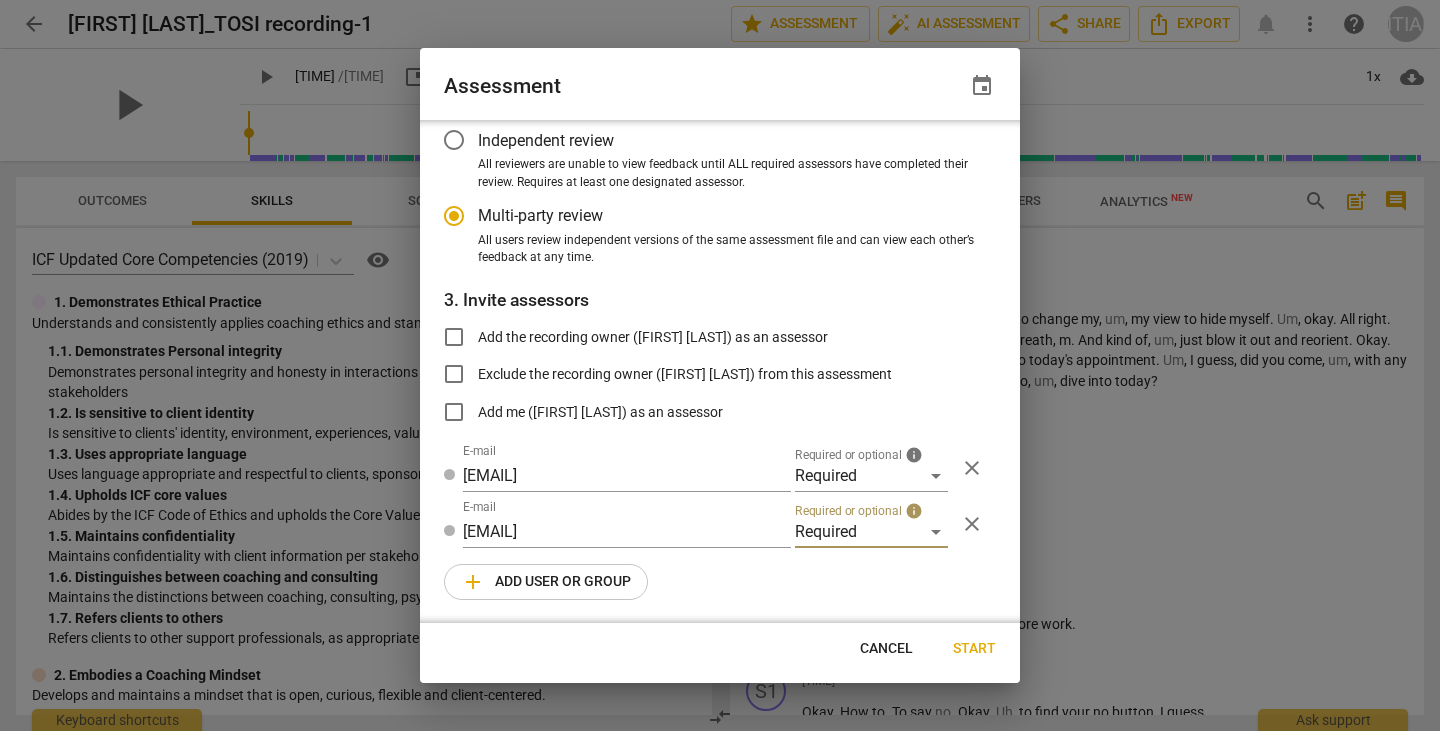 click on "add Add user or group" at bounding box center [546, 582] 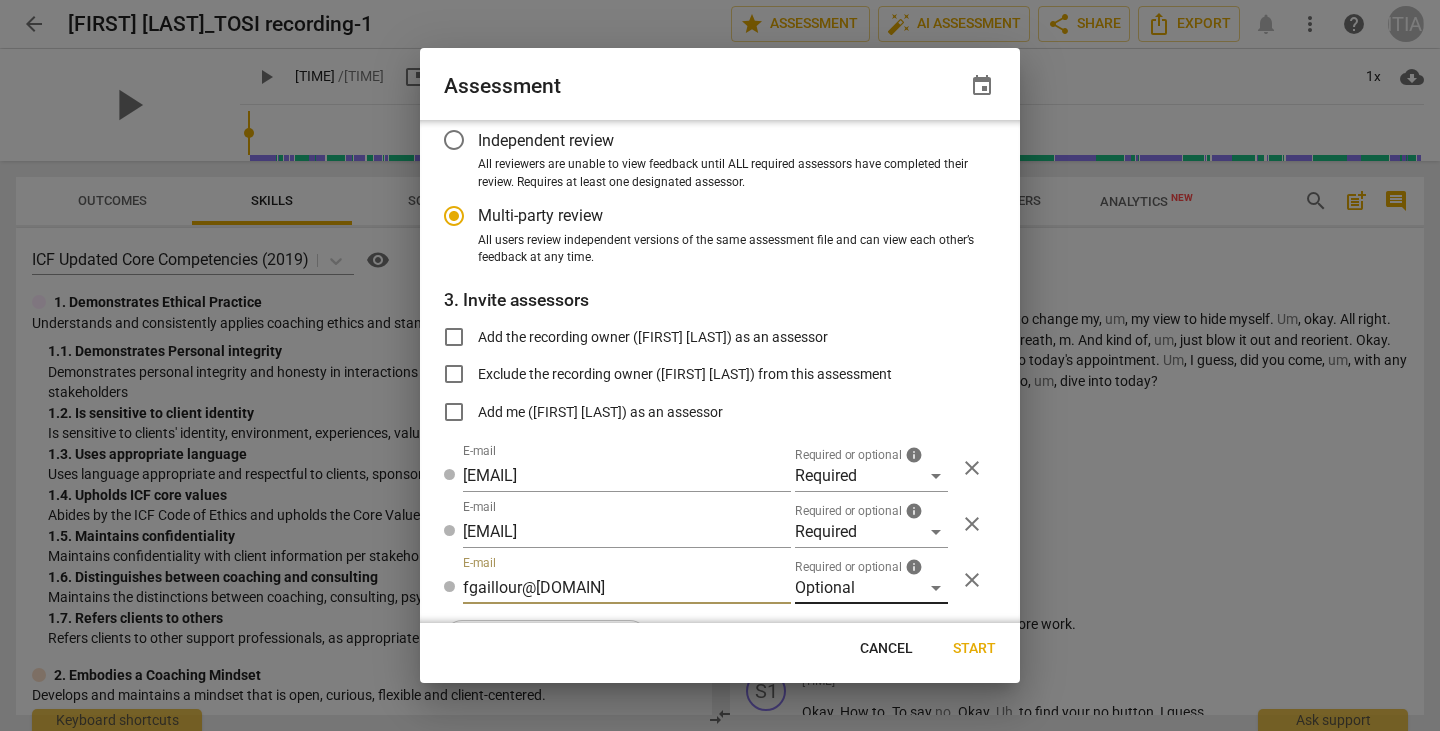 type on "fgaillour@[DOMAIN]" 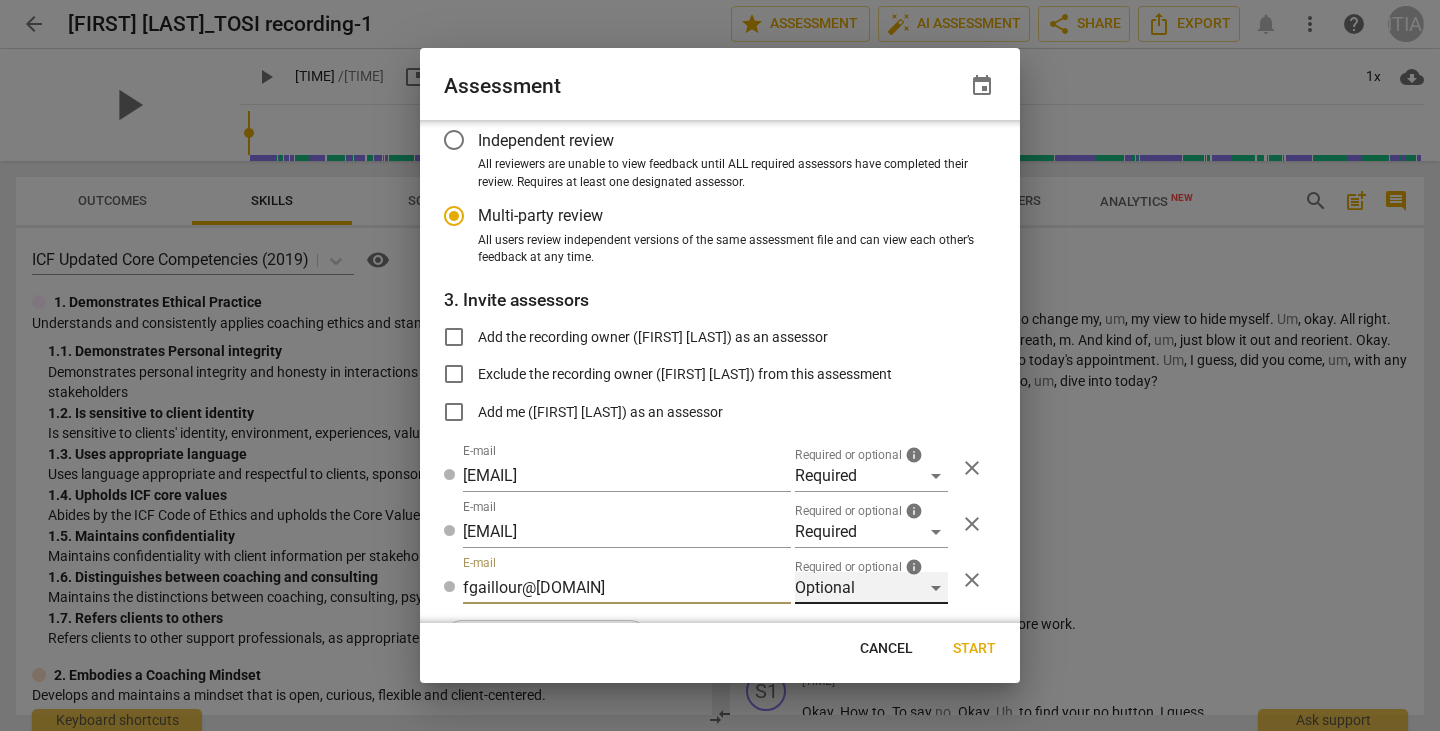 click on "Optional" at bounding box center [871, 476] 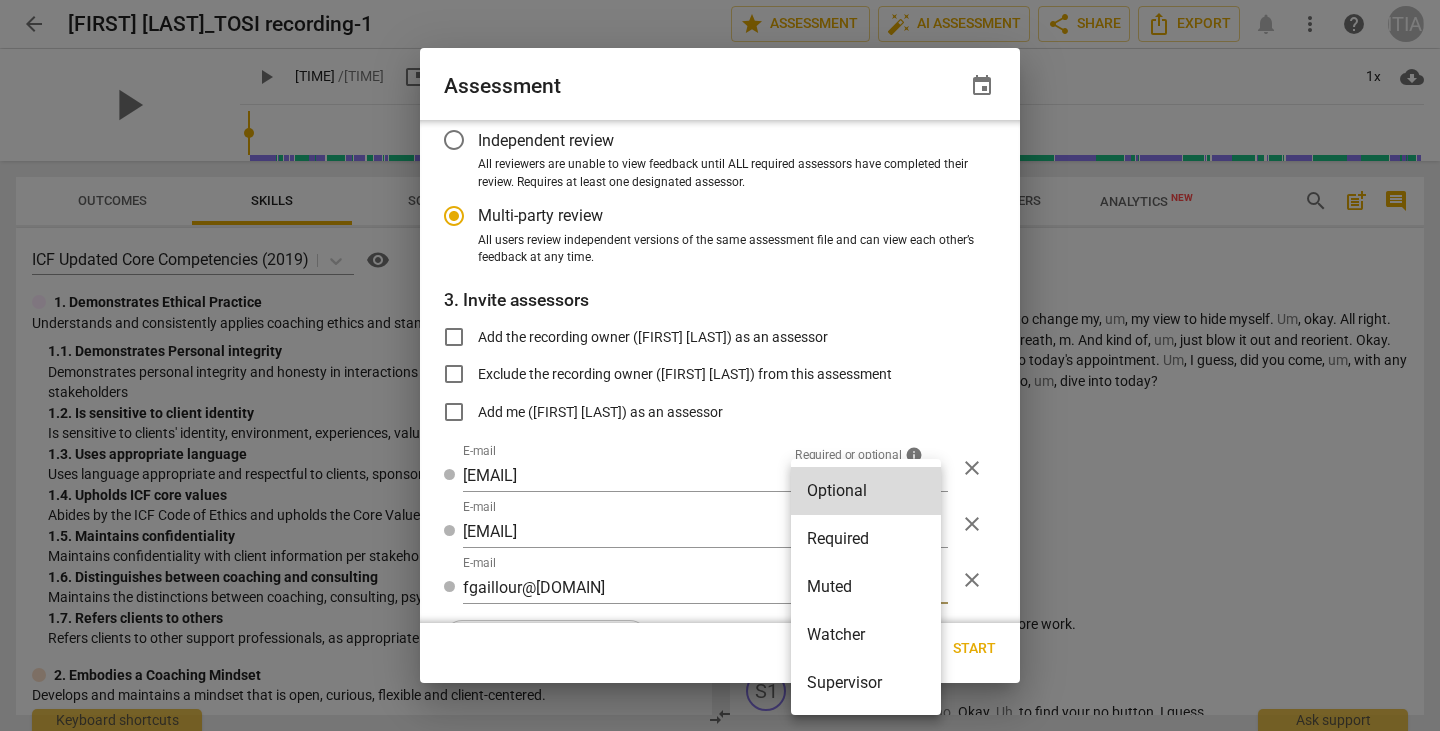 click on "Watcher" at bounding box center (866, 635) 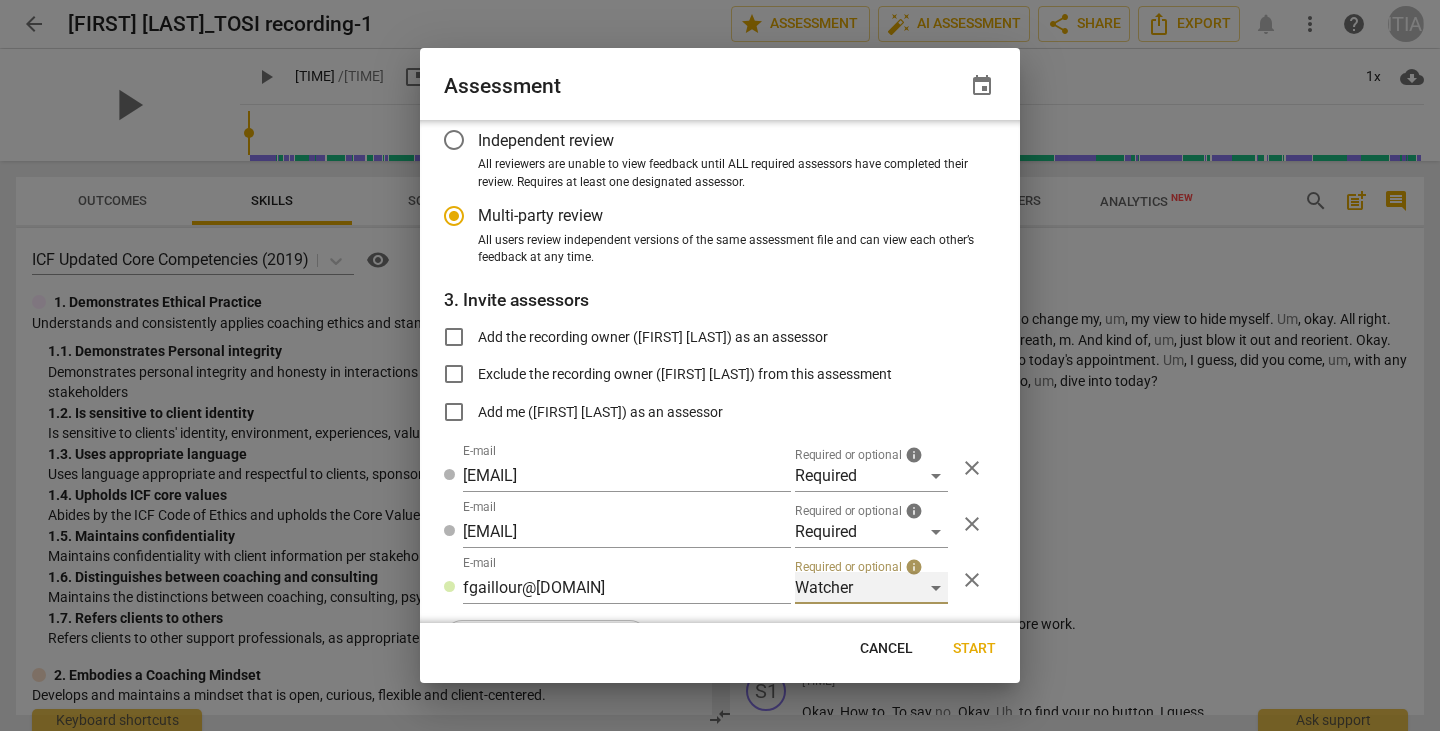 scroll, scrollTop: 230, scrollLeft: 0, axis: vertical 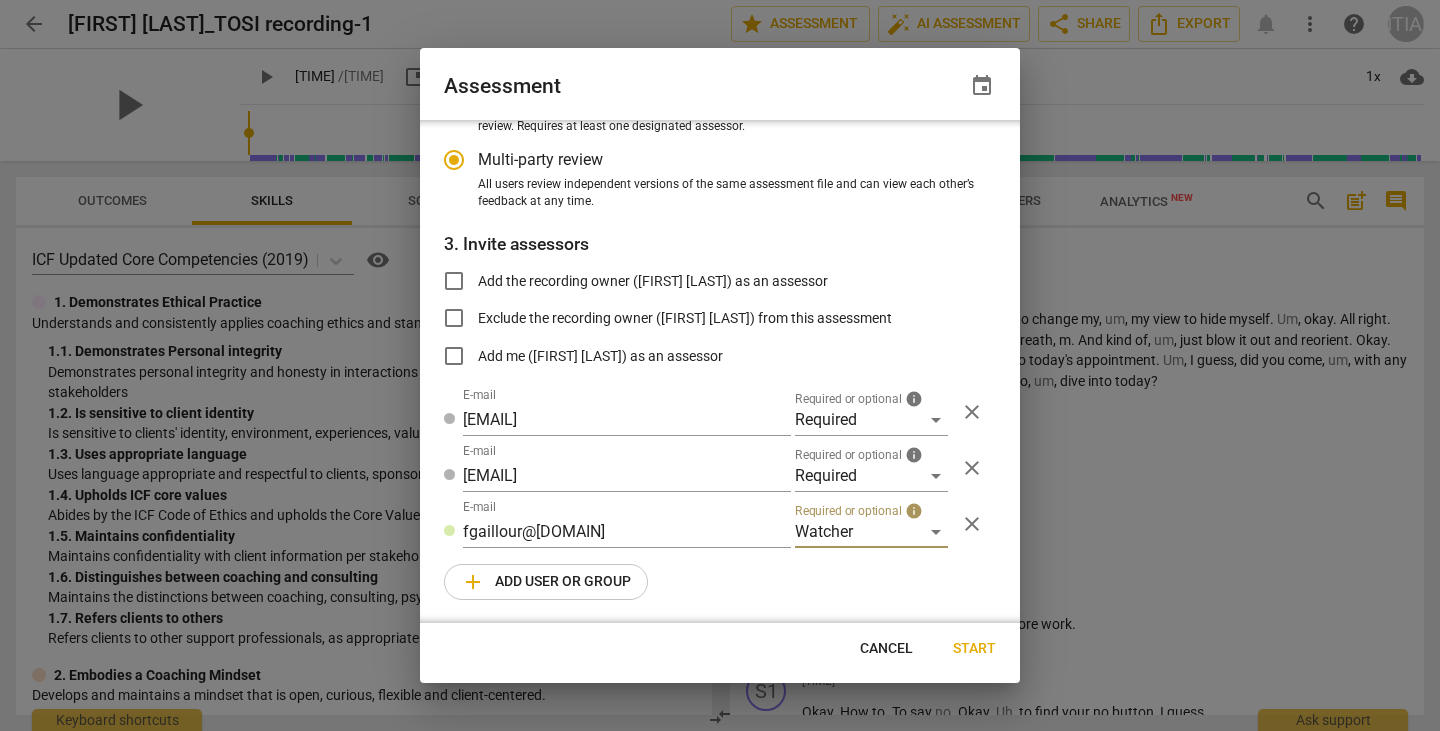 click on "Start" at bounding box center [974, 649] 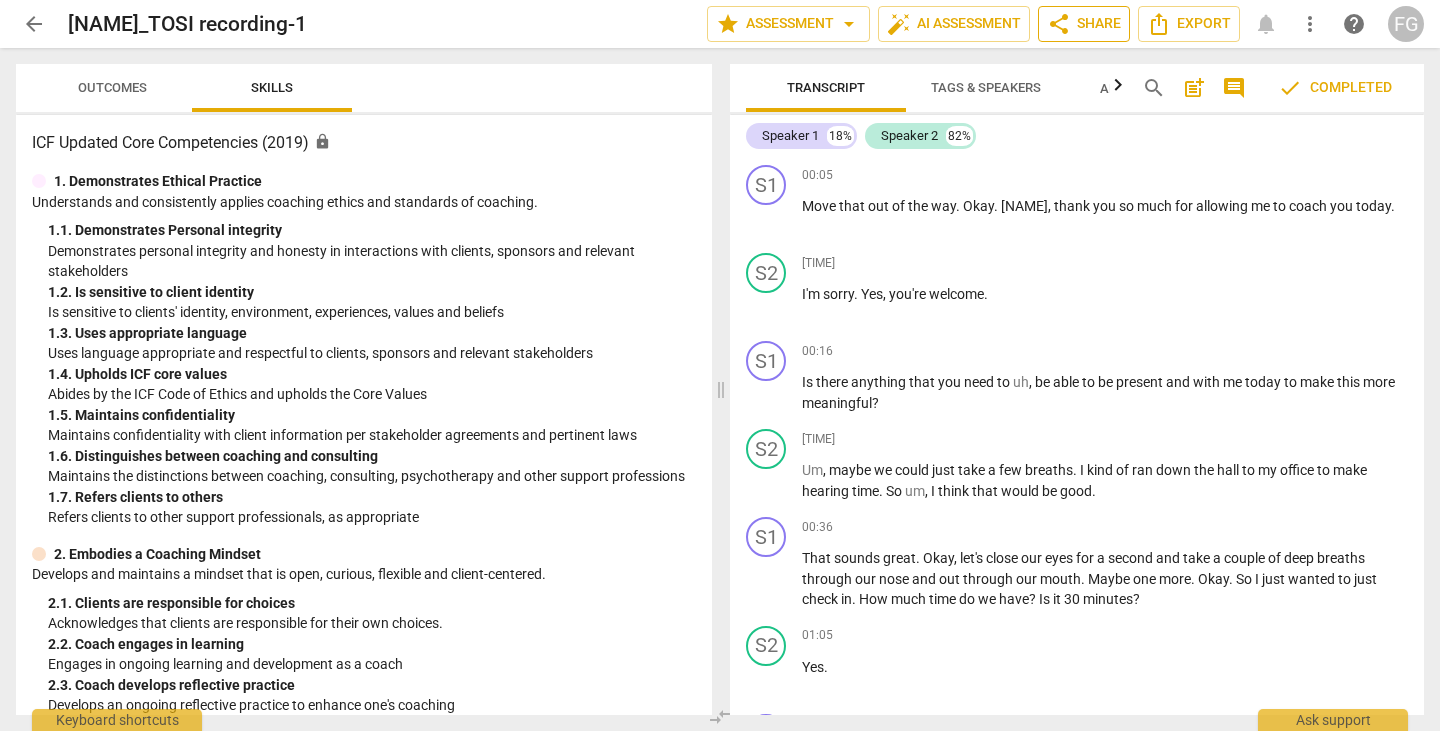 click on "share    Share" at bounding box center [1084, 24] 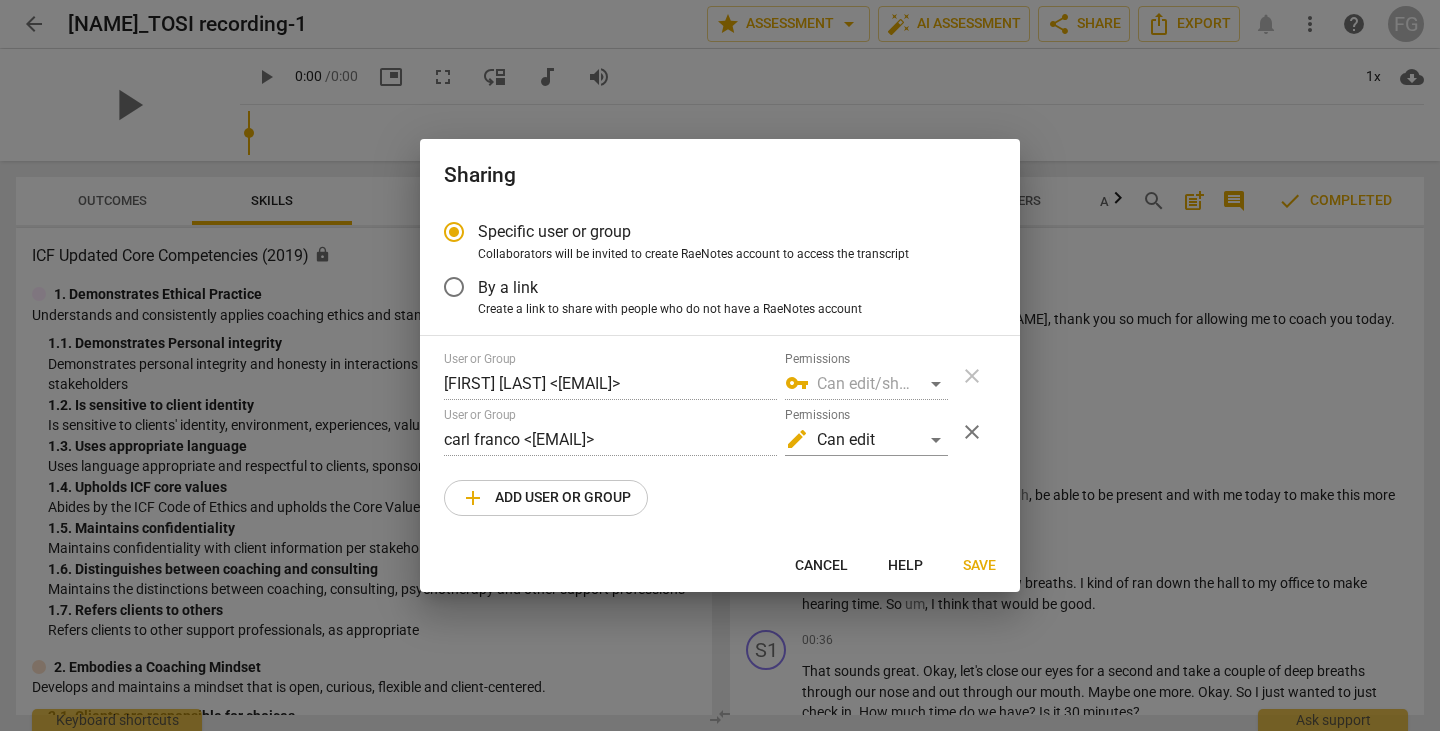scroll, scrollTop: 0, scrollLeft: 0, axis: both 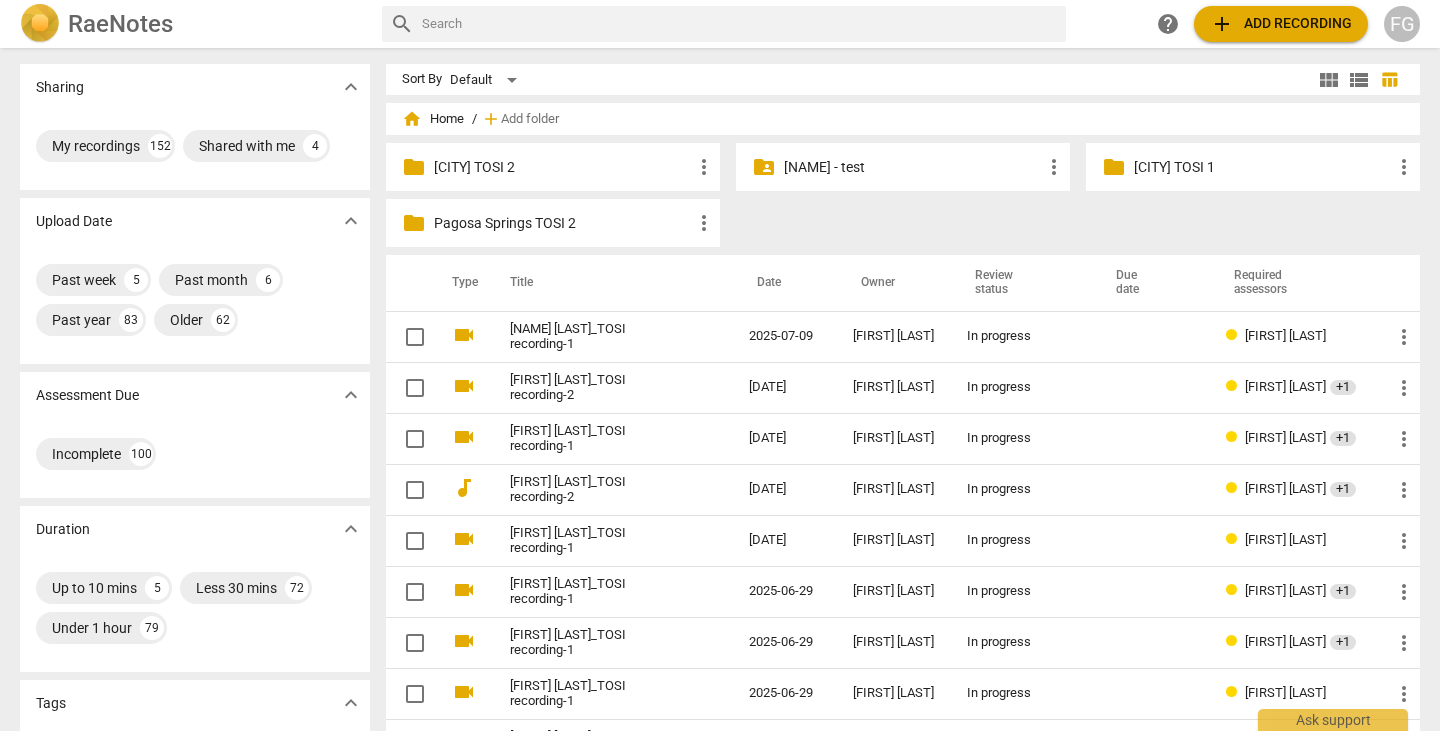 click on "add" at bounding box center (1222, 24) 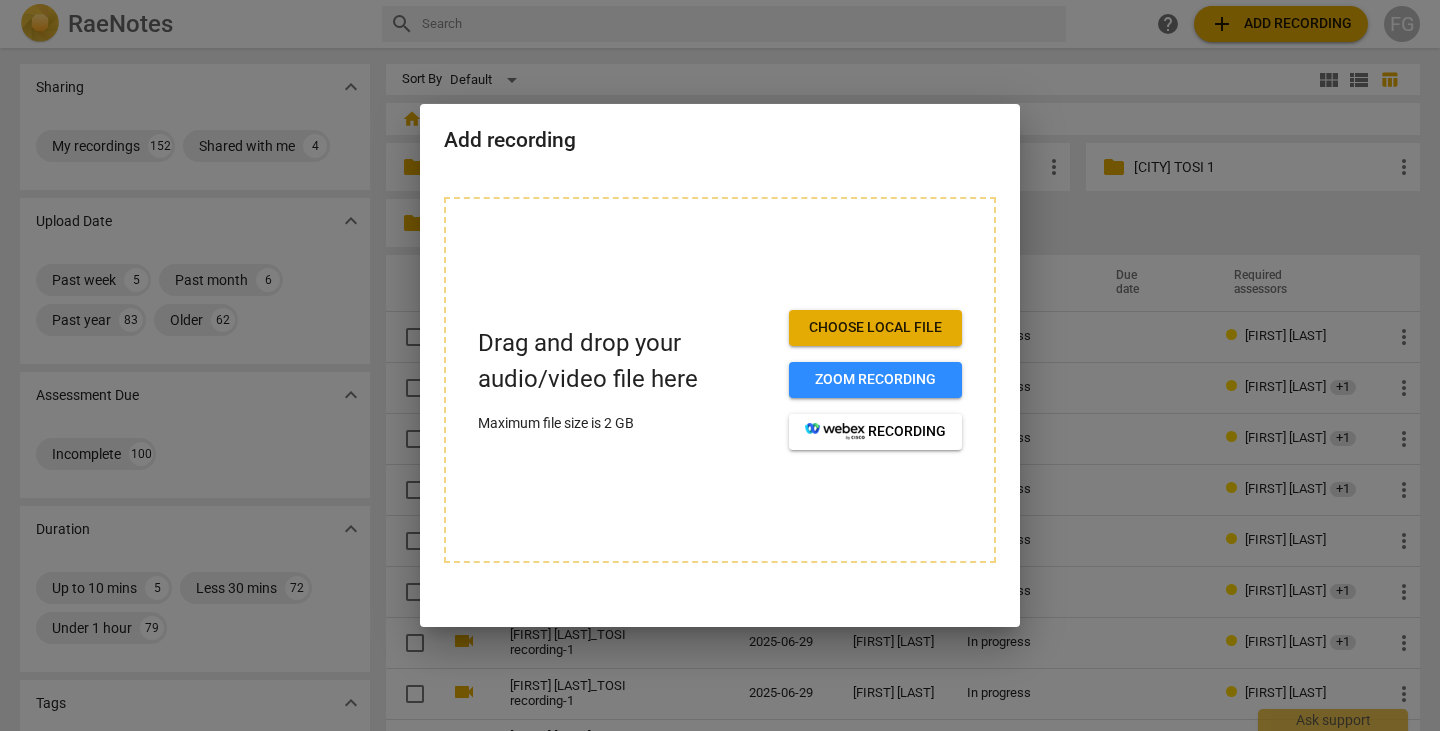 click on "Choose local file" at bounding box center (875, 328) 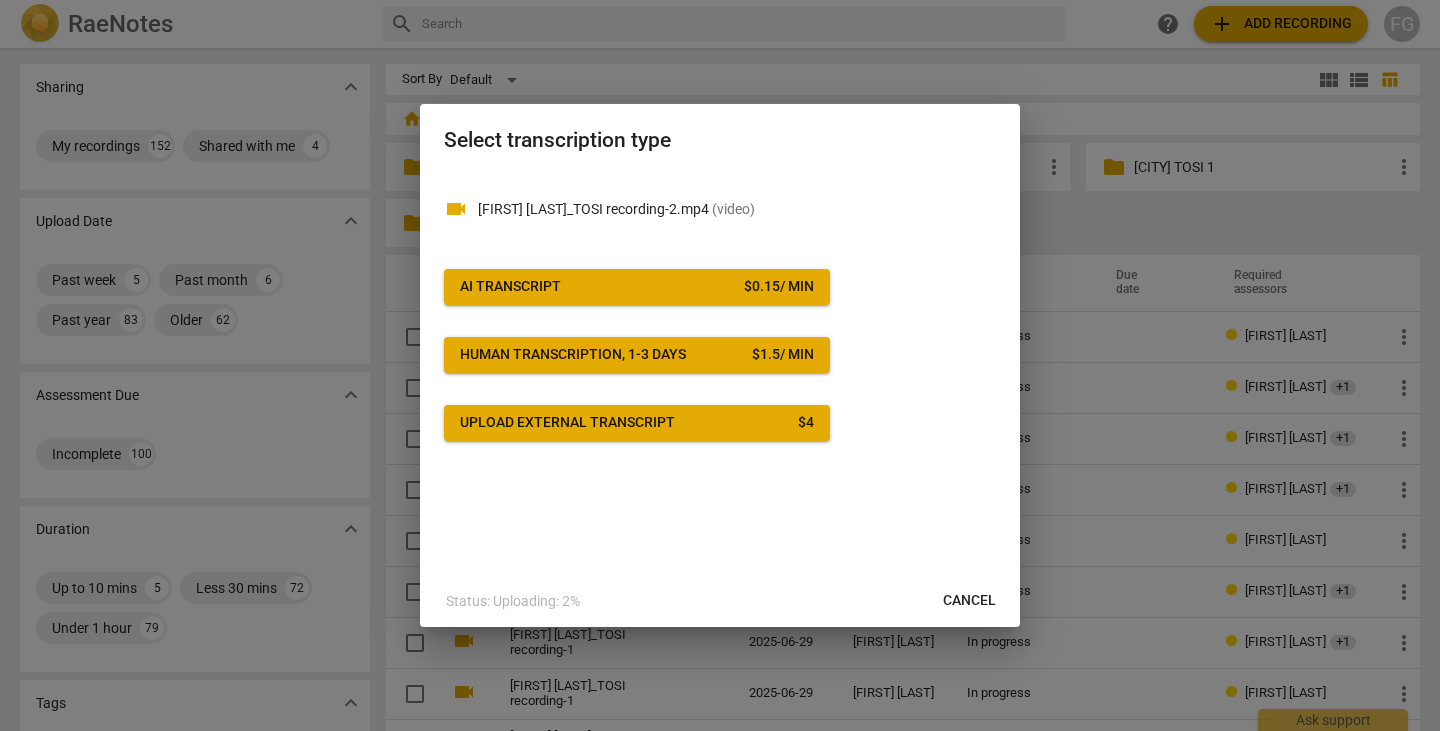 click on "$ [PRICE]  / min" at bounding box center (779, 287) 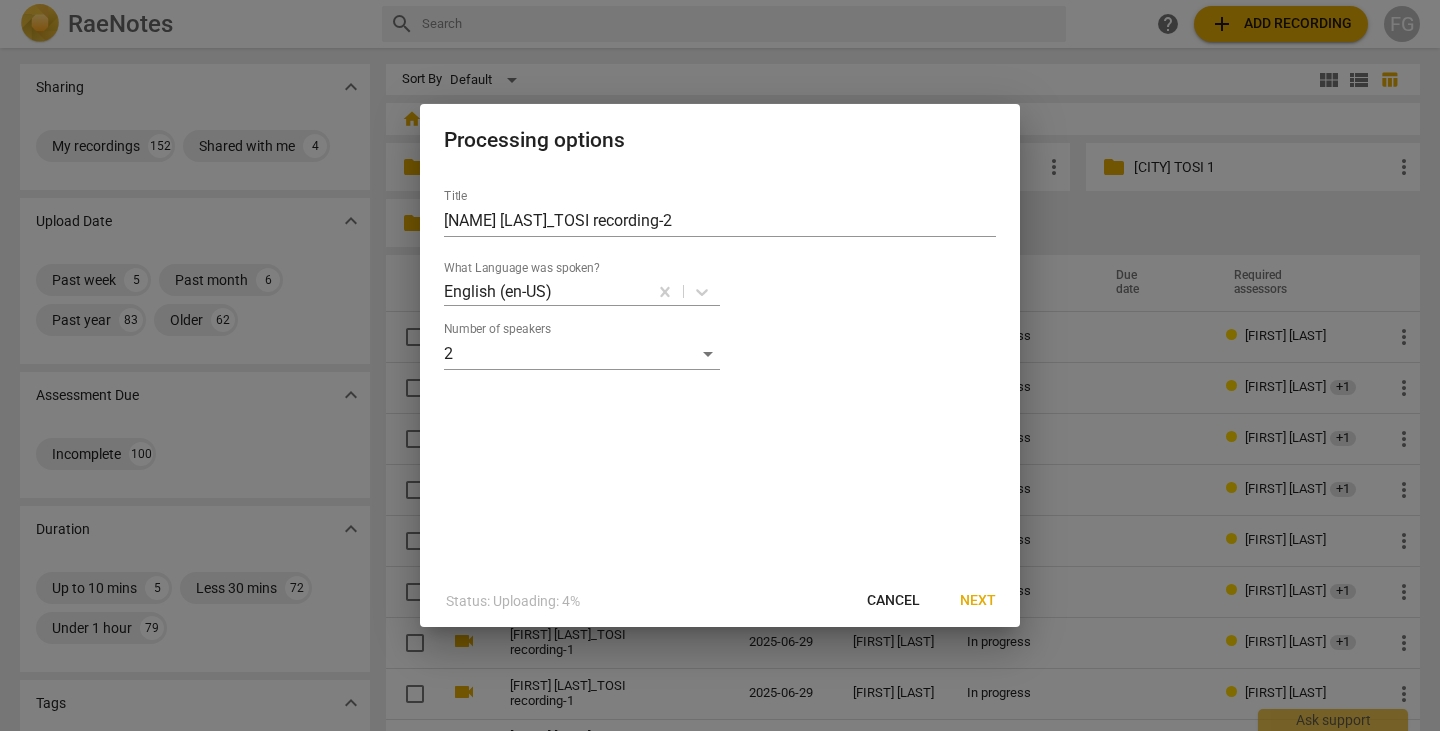 click on "Next" at bounding box center [978, 601] 